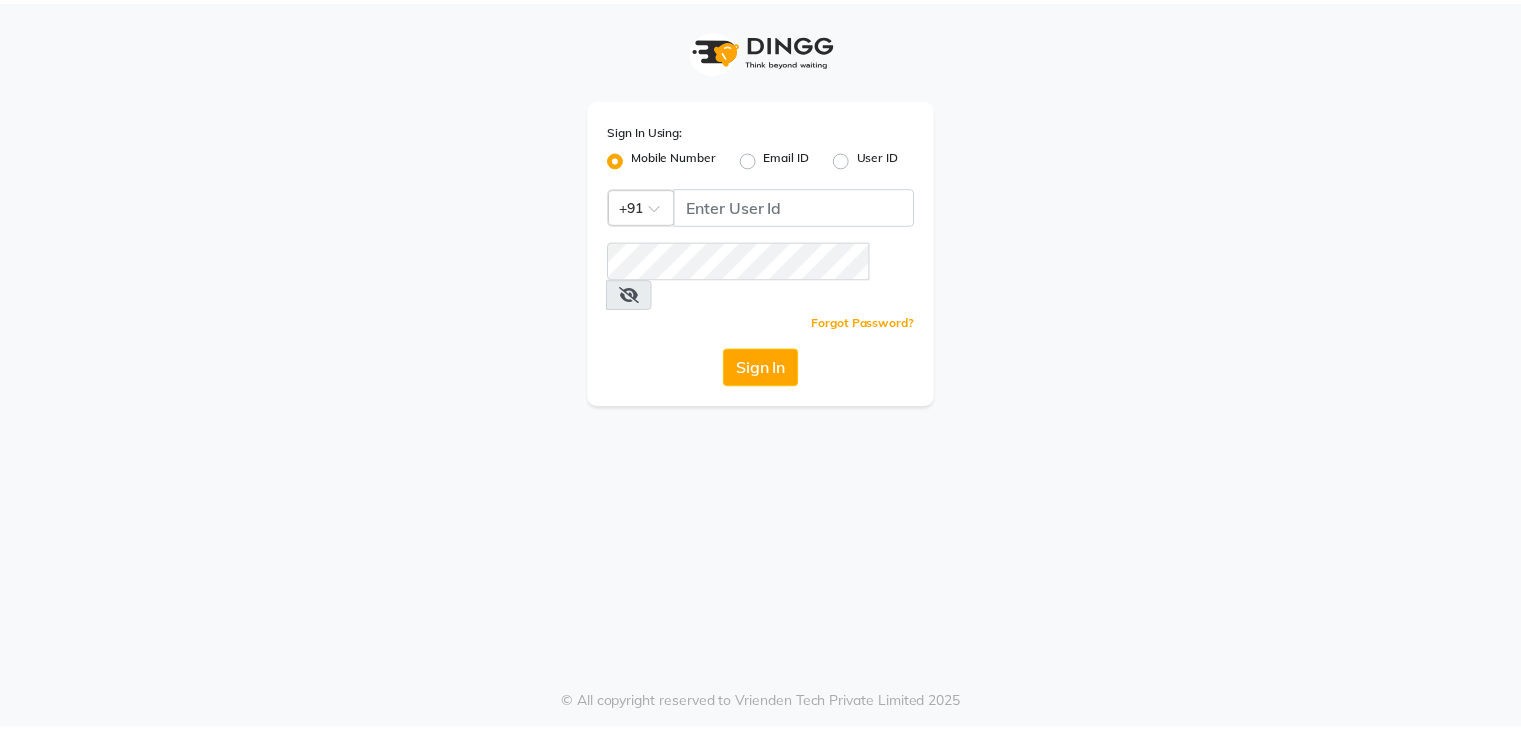 scroll, scrollTop: 0, scrollLeft: 0, axis: both 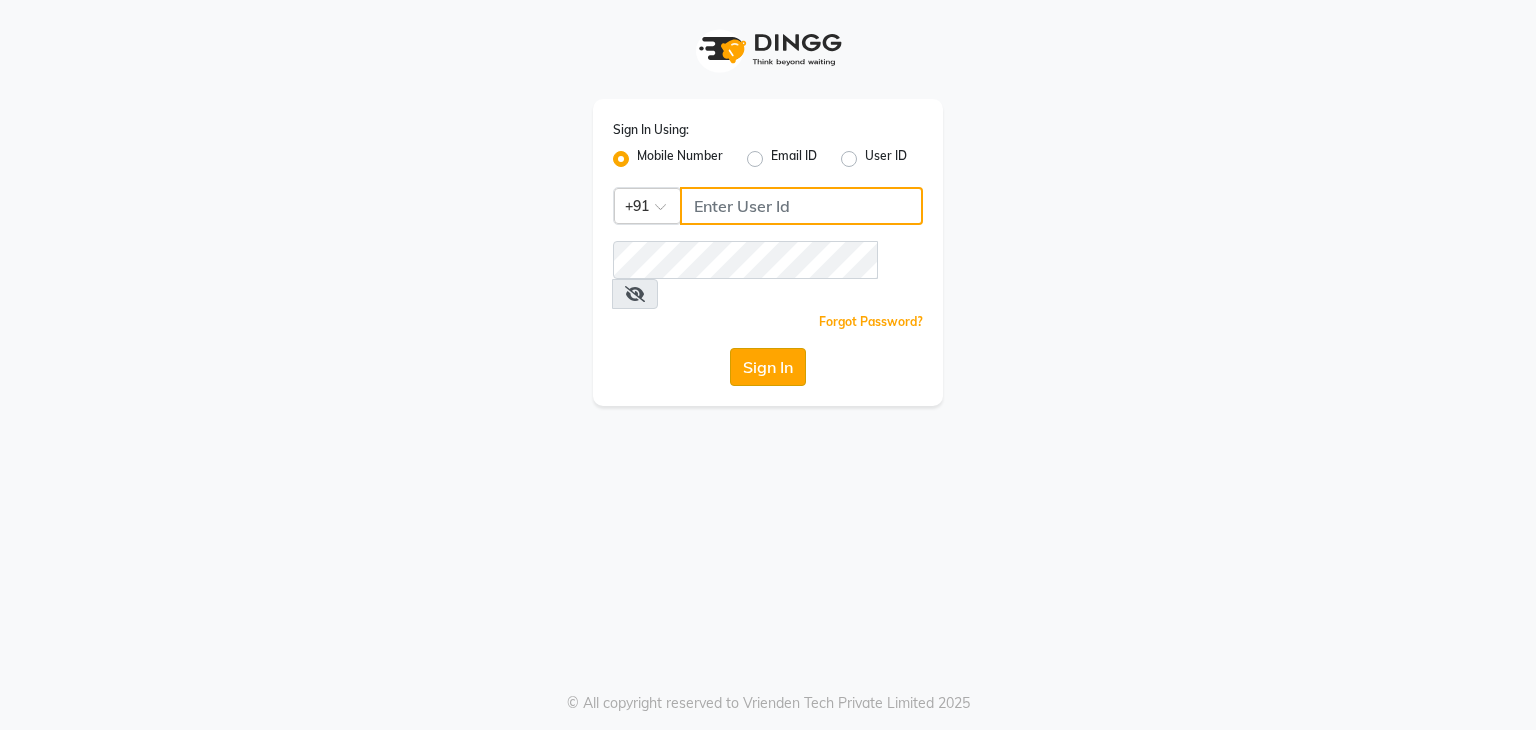 type on "9930388551" 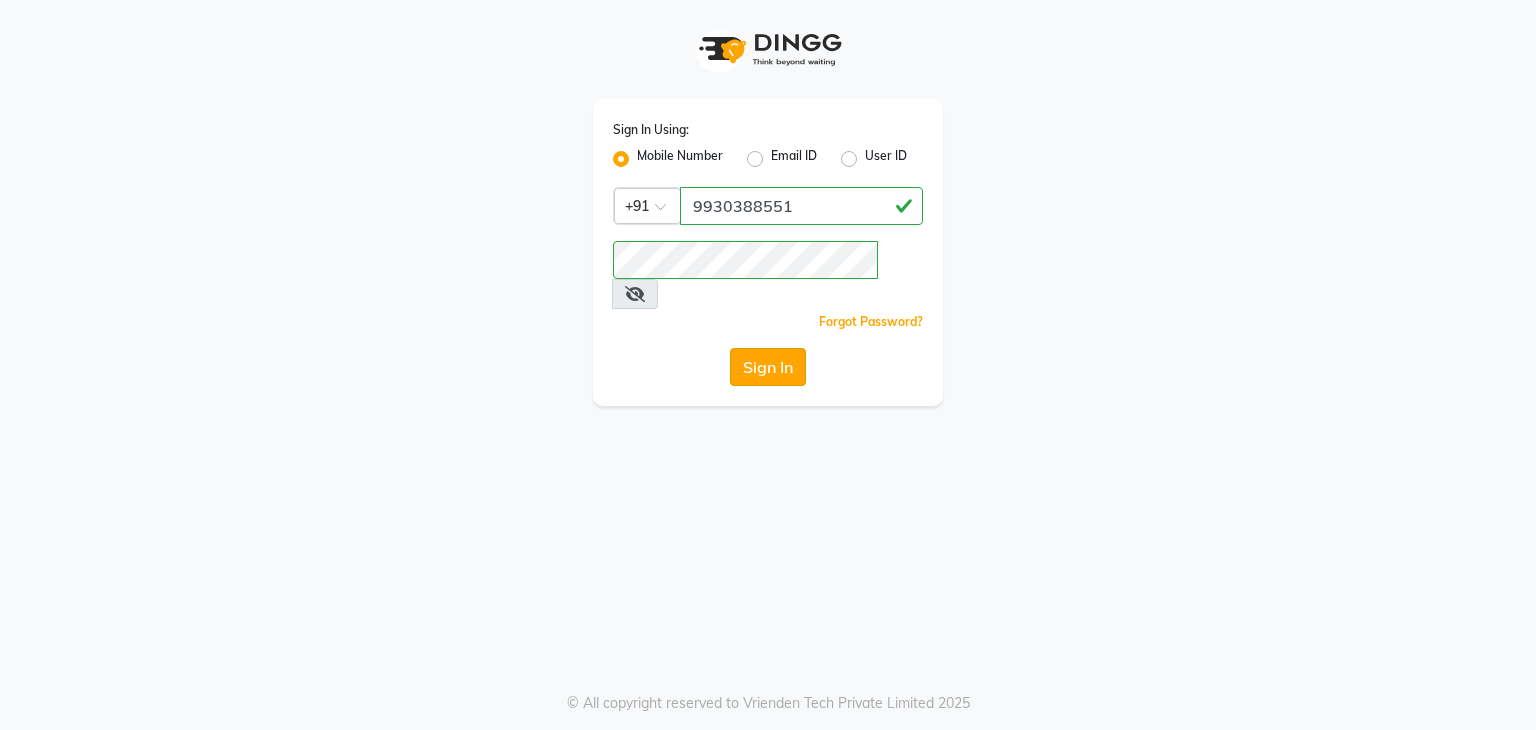 click on "Sign In" 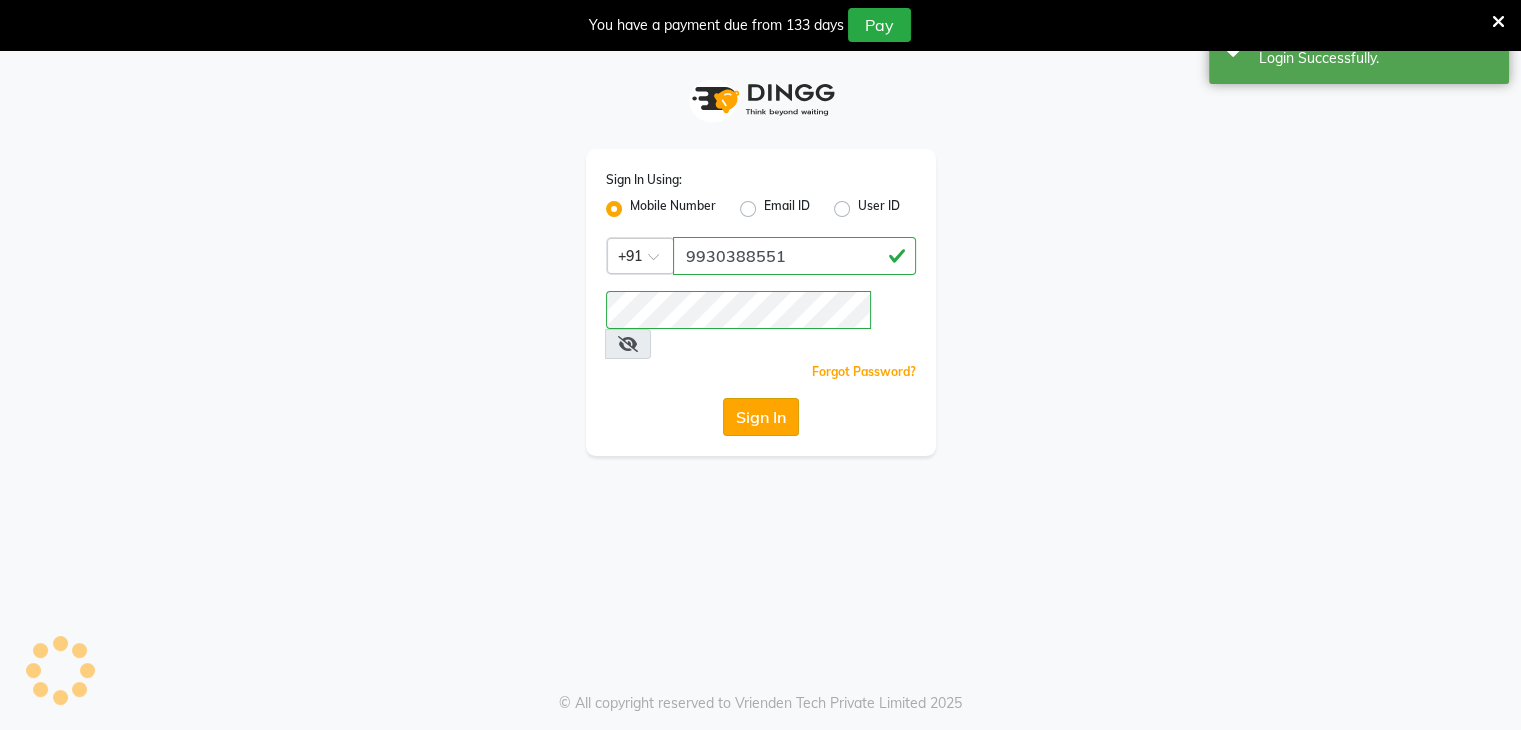 select on "service" 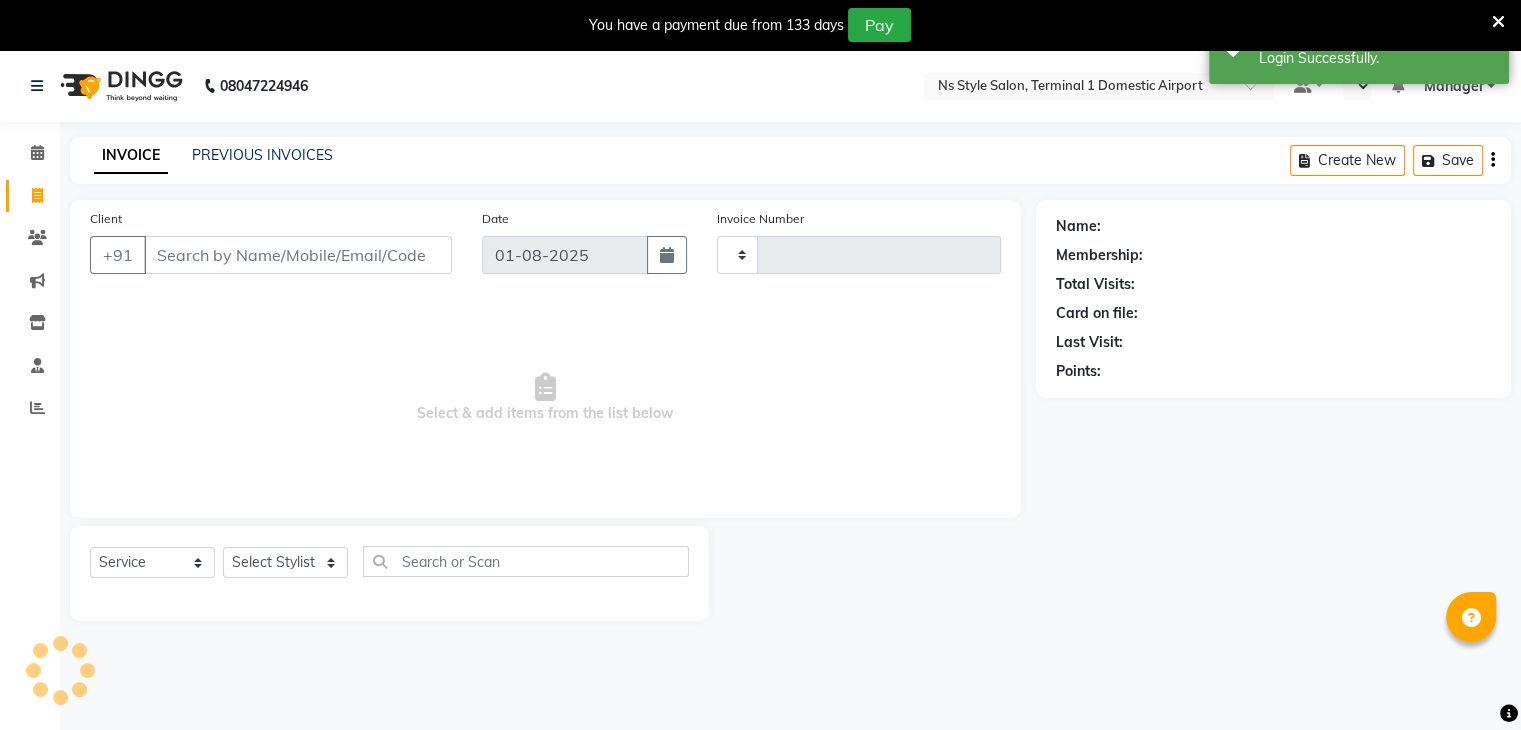 type on "1135" 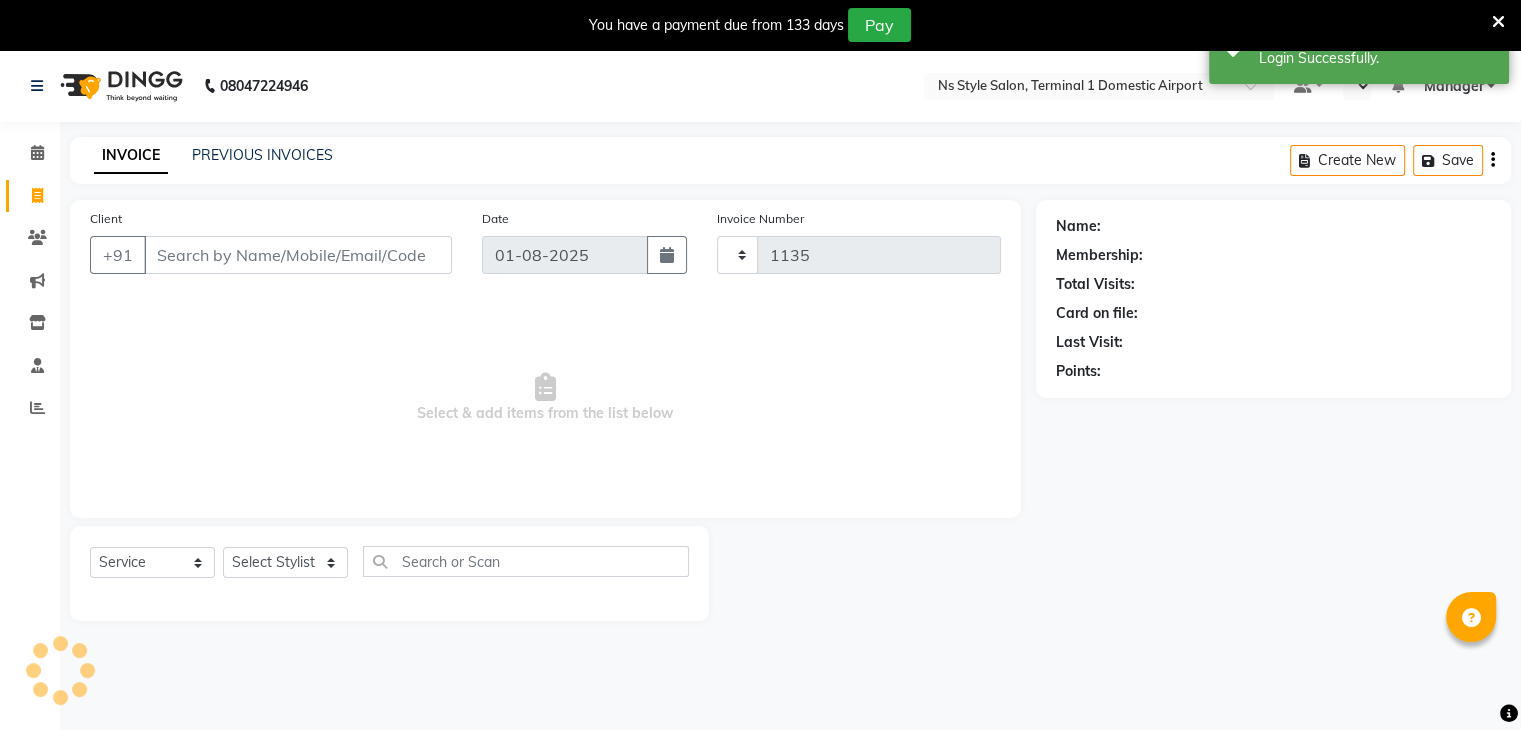 select on "en" 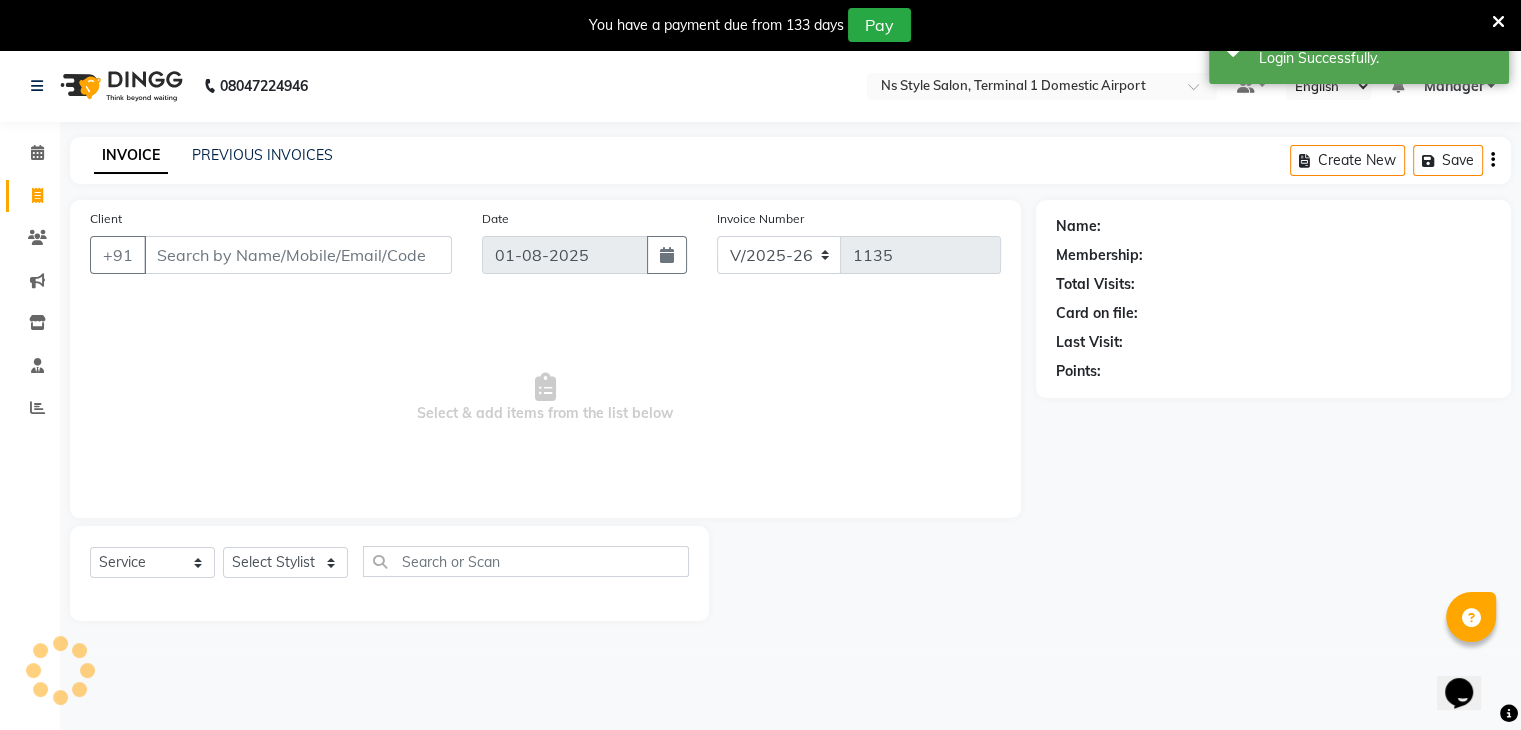 scroll, scrollTop: 0, scrollLeft: 0, axis: both 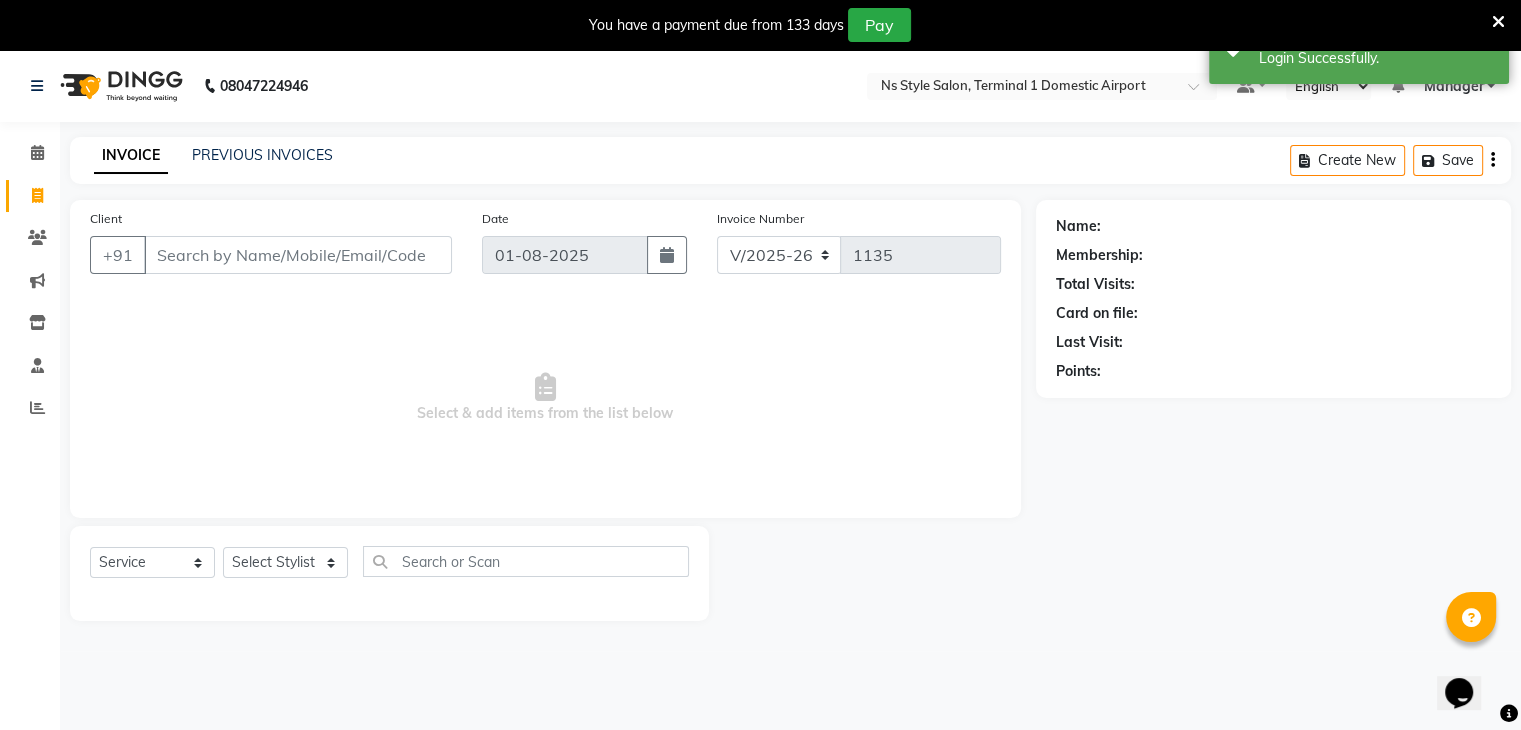 click on "Client" at bounding box center [298, 255] 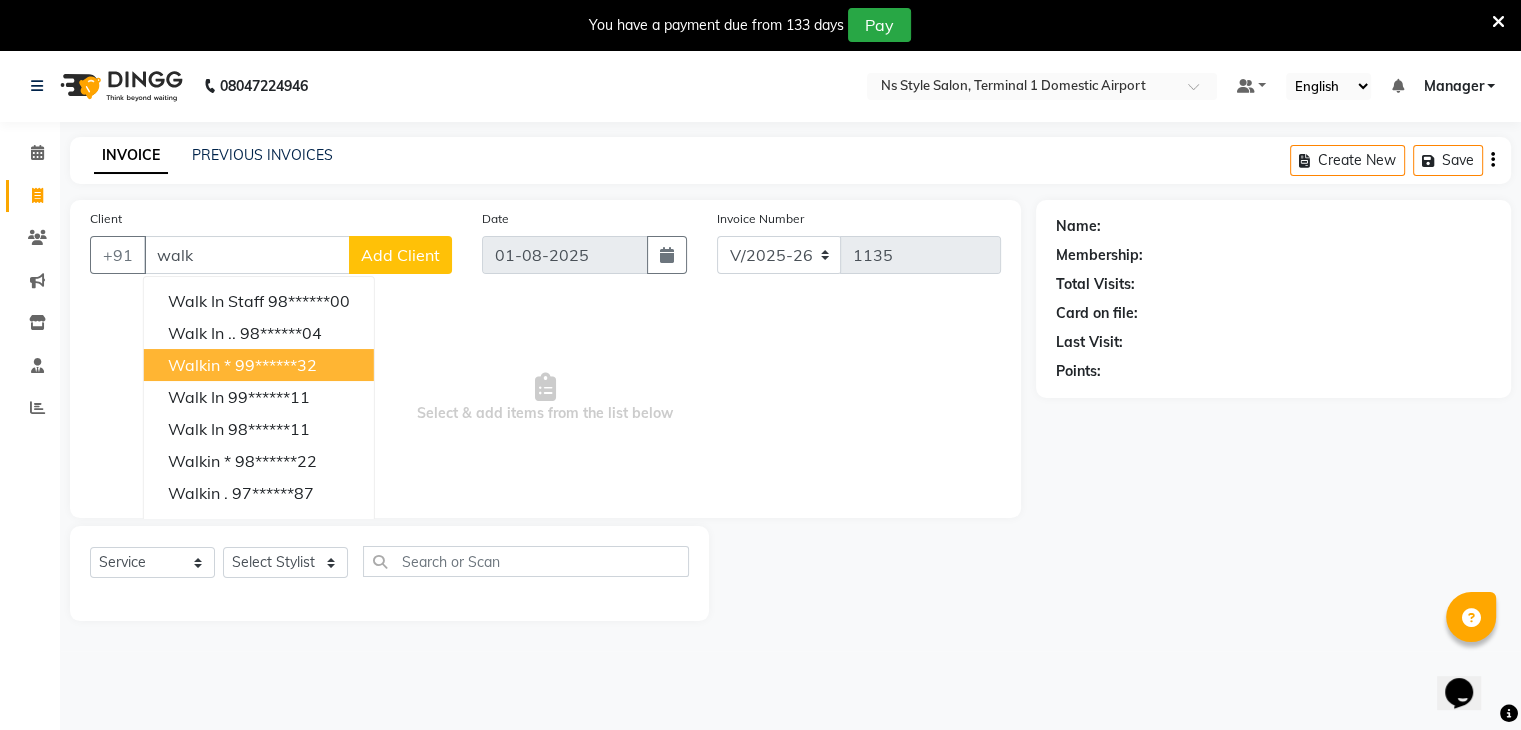 click on "99******32" at bounding box center [276, 365] 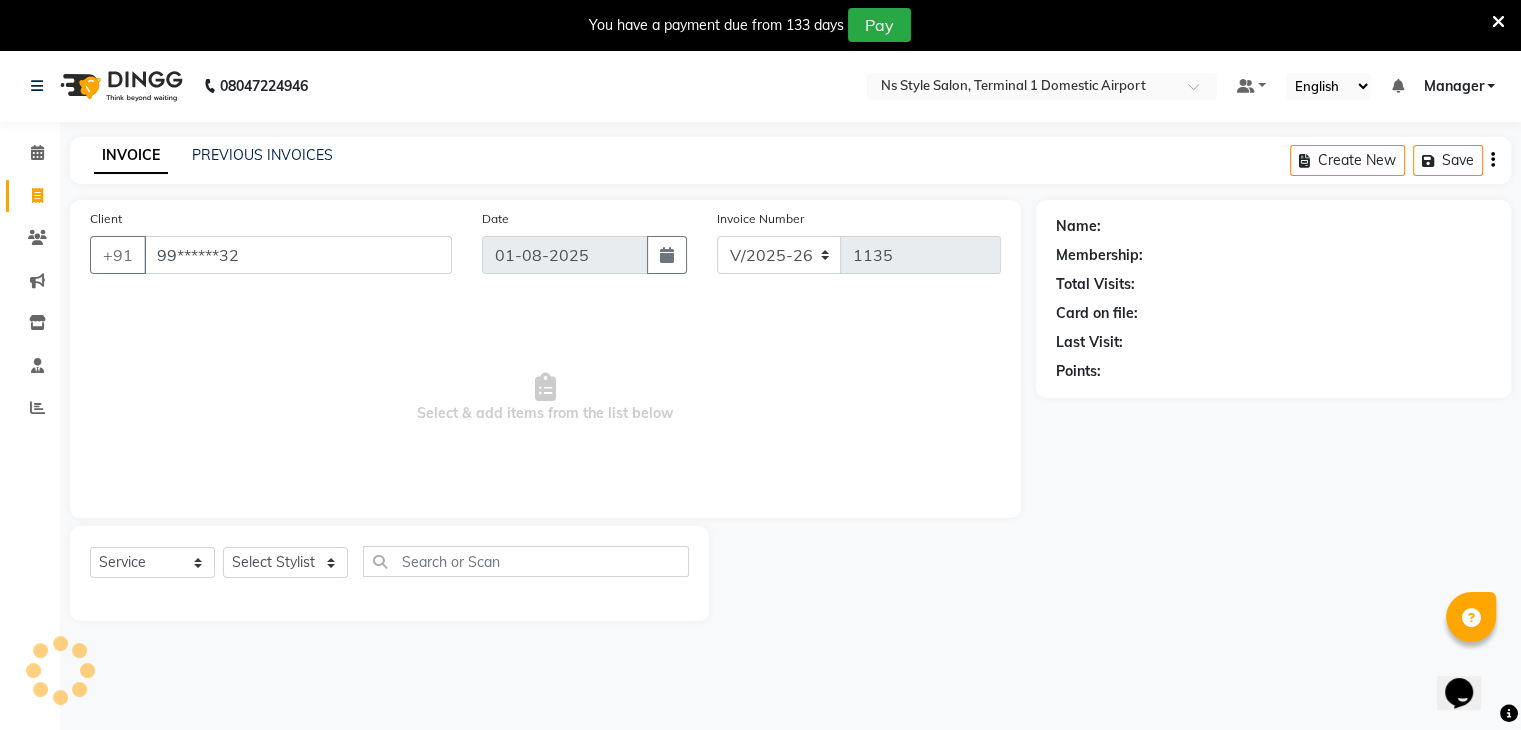 type on "99******32" 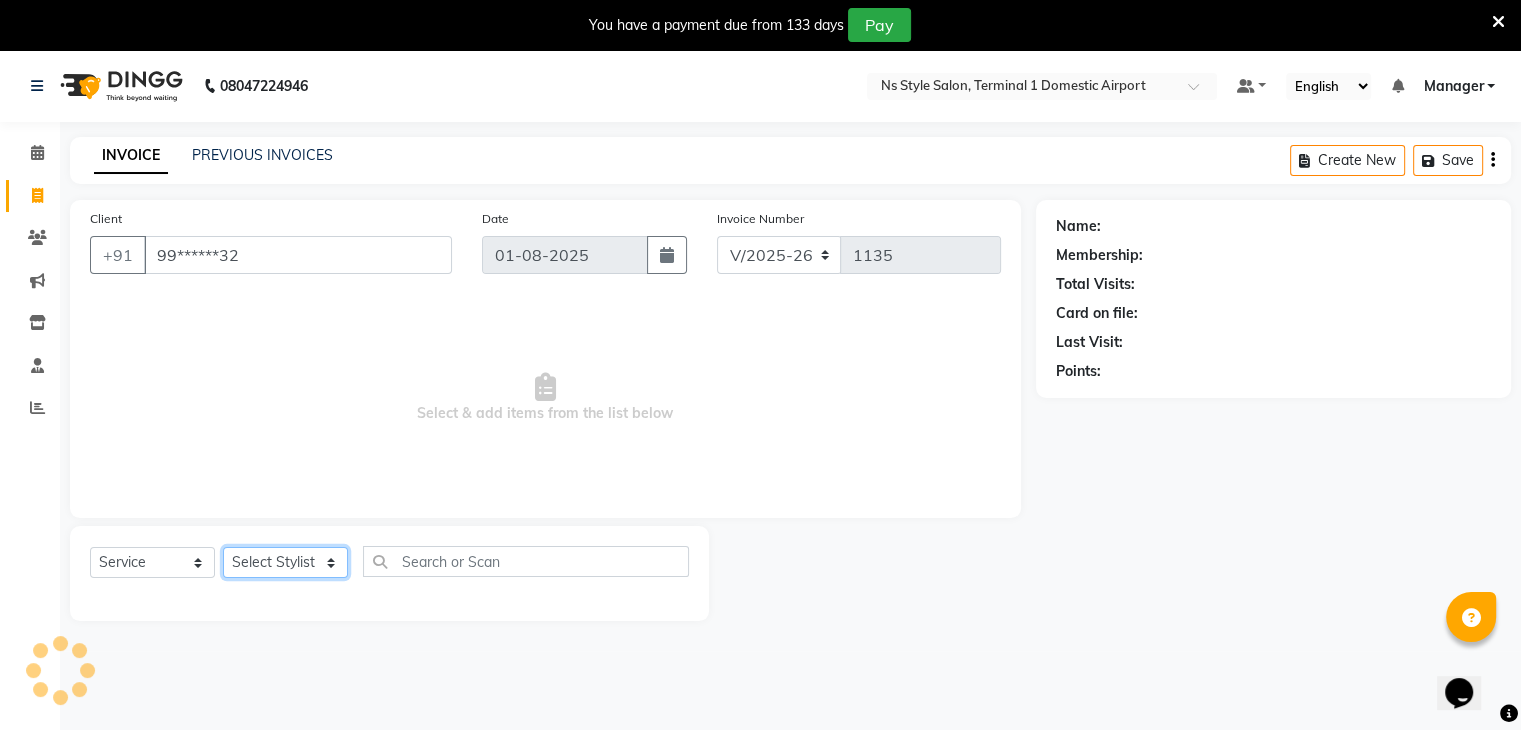 click on "Select Stylist Deena  Dilshad Ahmad GRROWWIDE HEENA SHAIKH JAFER SHAIKH Manager MERAJ NOOR ISLAM Rizwaan ROZMIN SHAIKH SUDEEP KANOJIYA SUNIL KUMAR Tiwari Sanjay VIDYA Zainab Ansari" 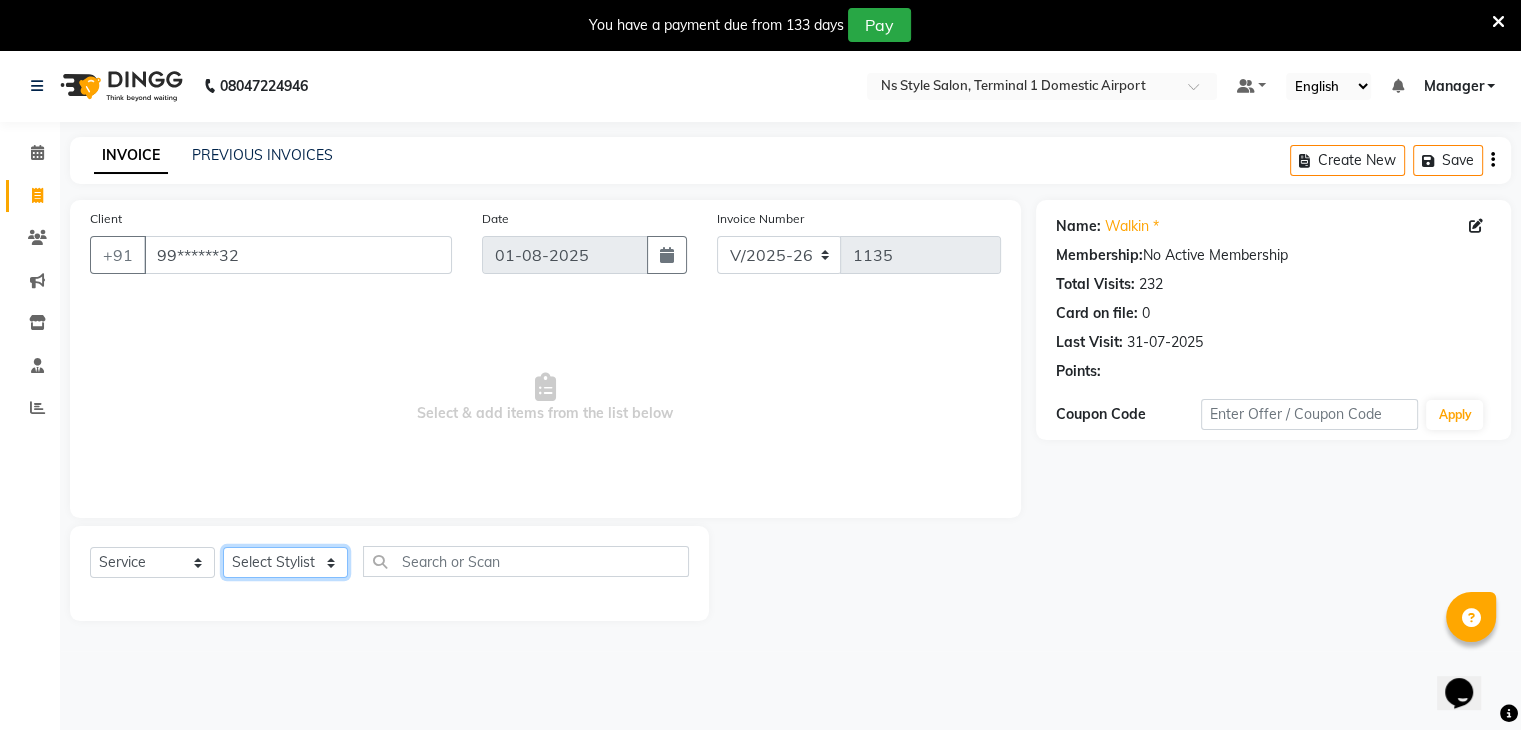select on "39684" 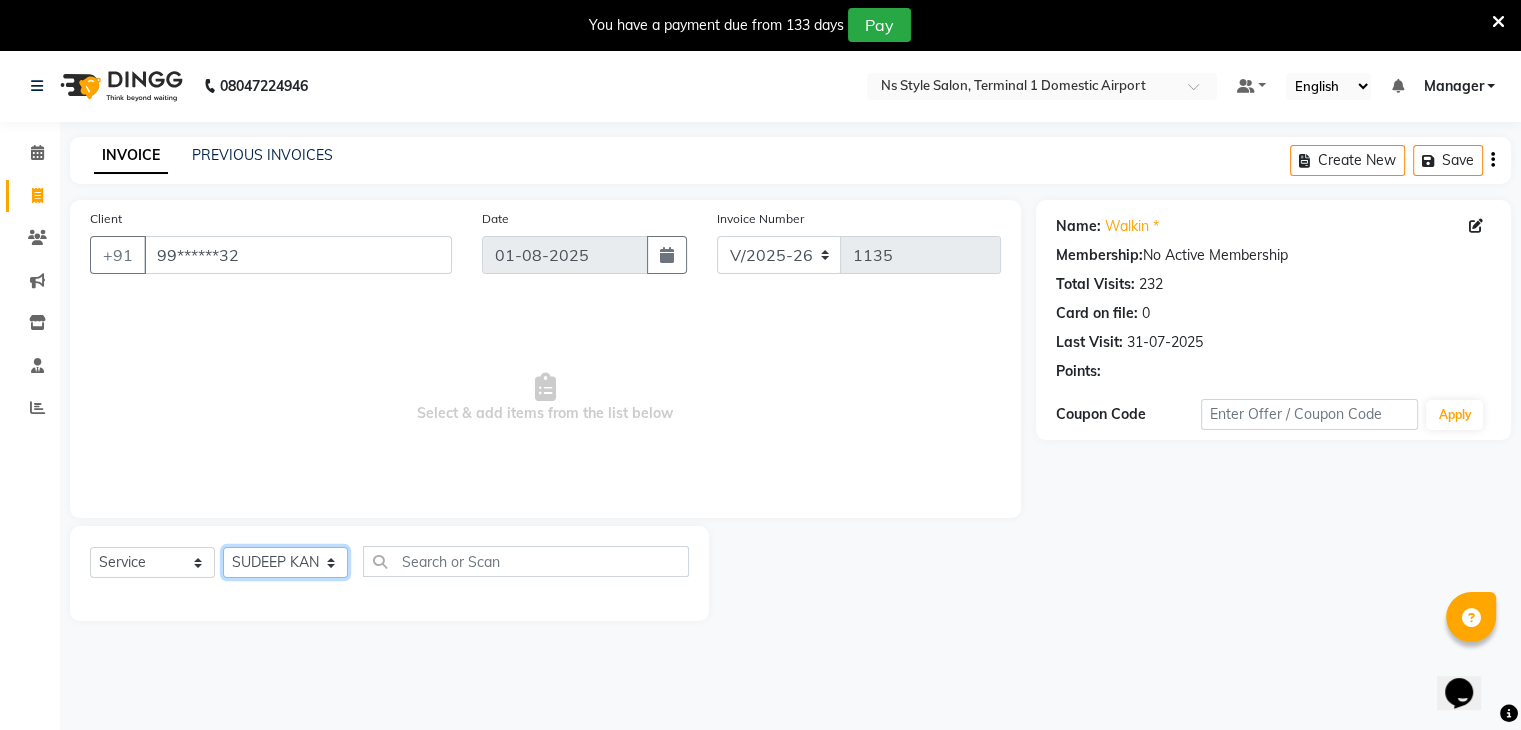 click on "Select Stylist Deena  Dilshad Ahmad GRROWWIDE HEENA SHAIKH JAFER SHAIKH Manager MERAJ NOOR ISLAM Rizwaan ROZMIN SHAIKH SUDEEP KANOJIYA SUNIL KUMAR Tiwari Sanjay VIDYA Zainab Ansari" 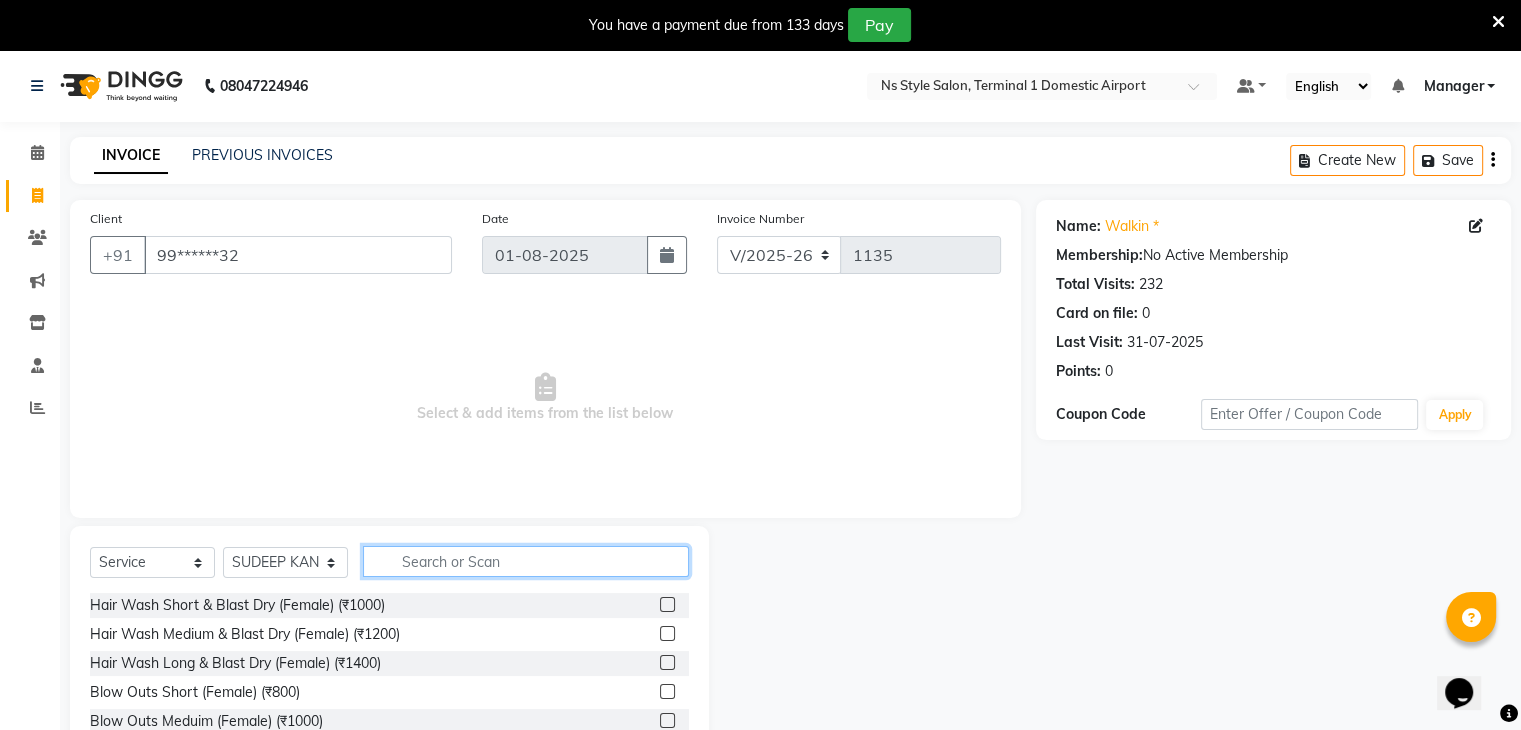 click 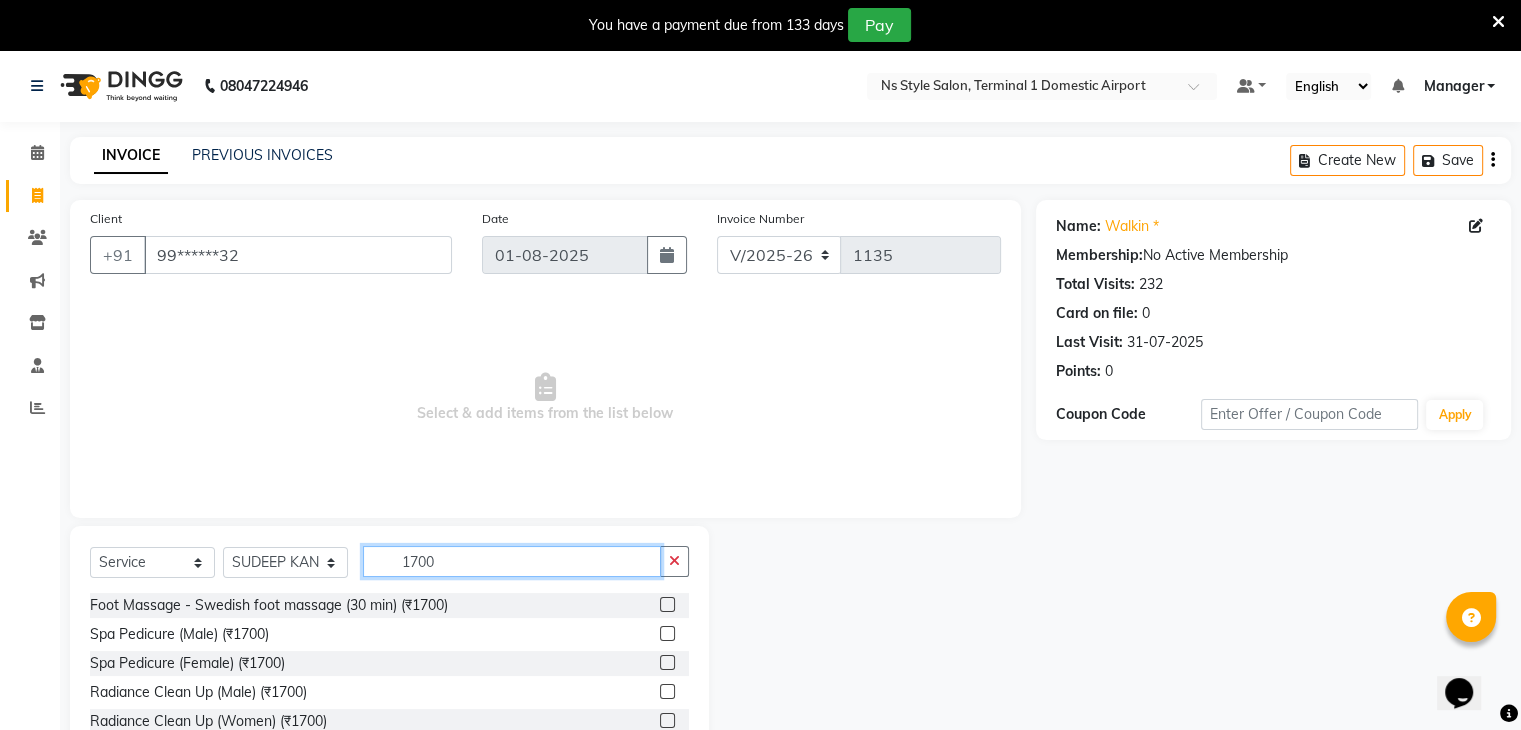 type on "1700" 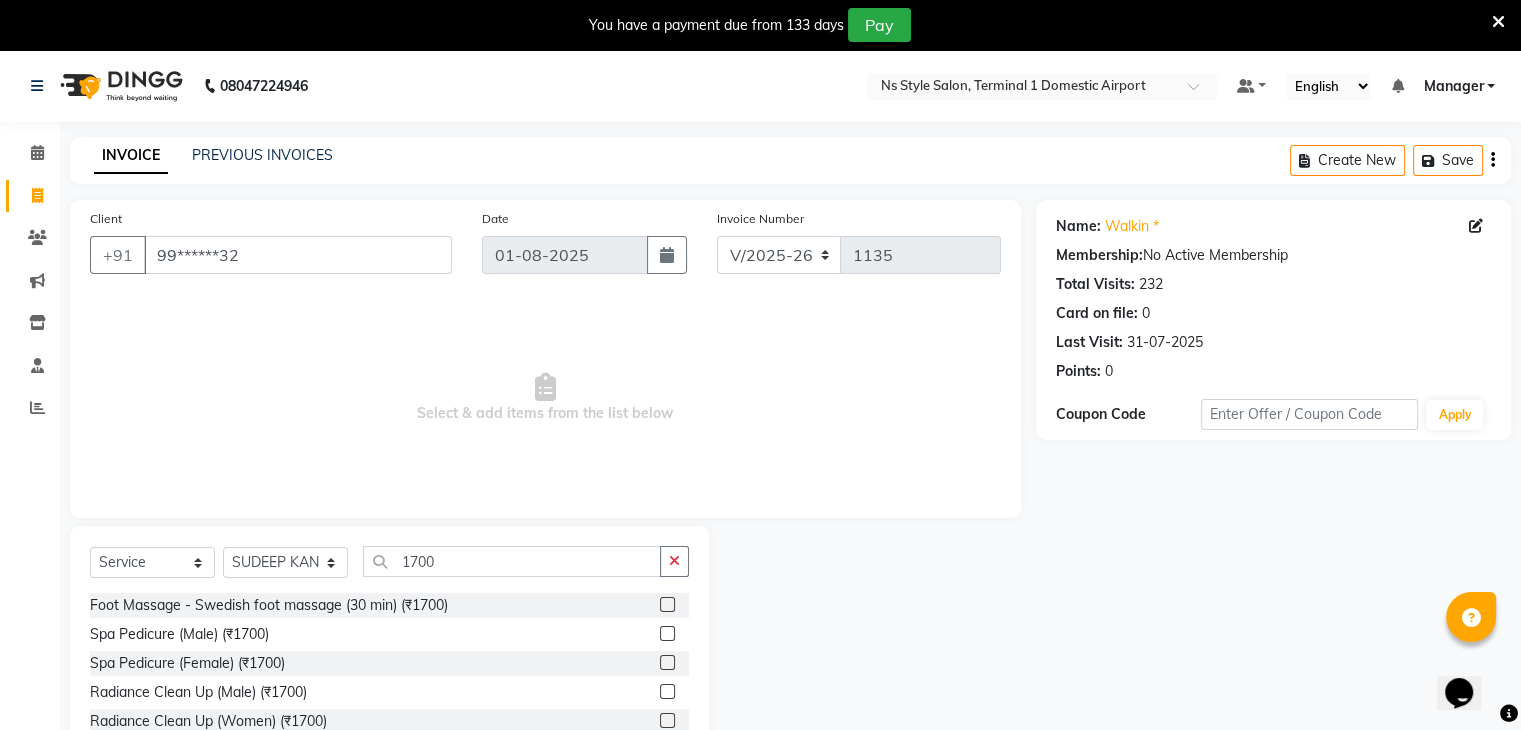click 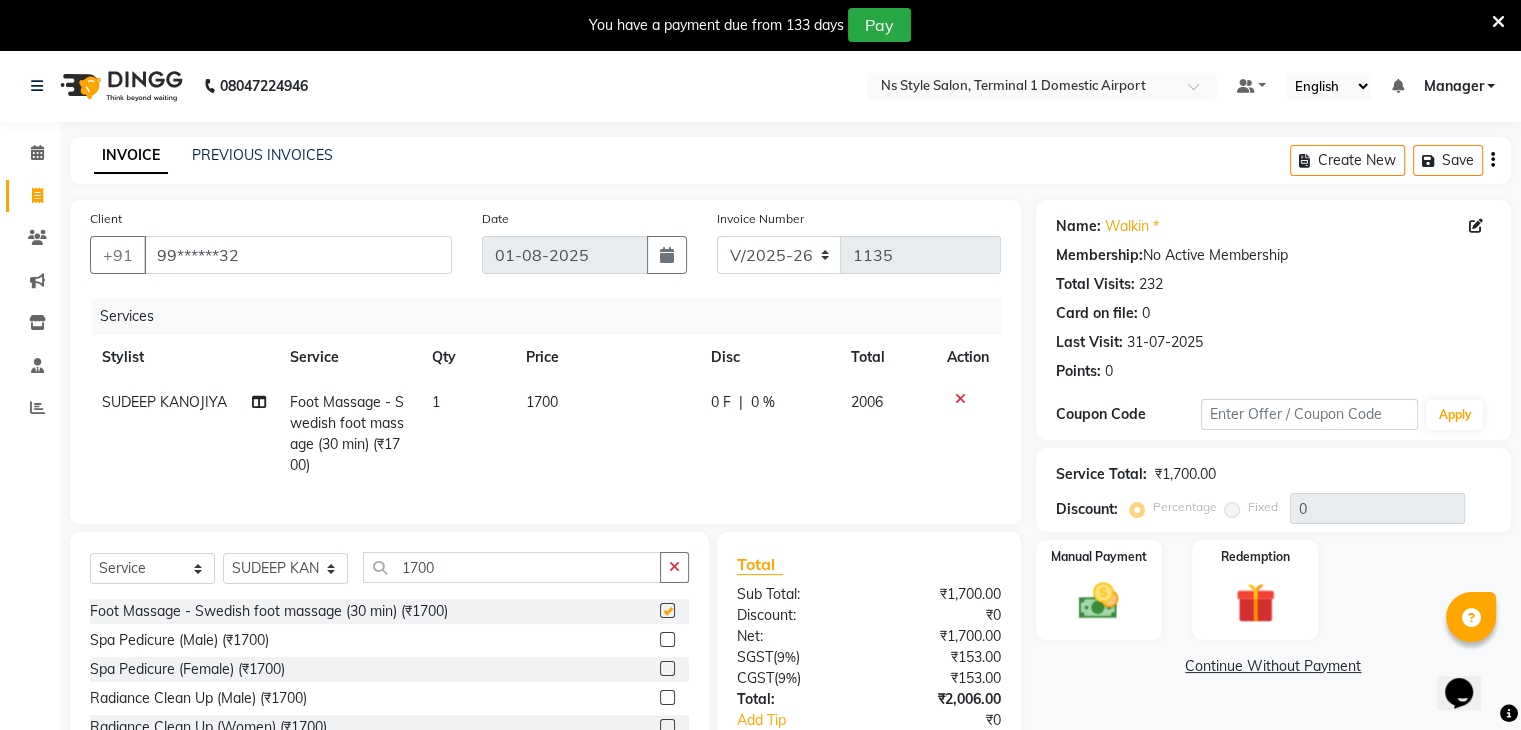 checkbox on "false" 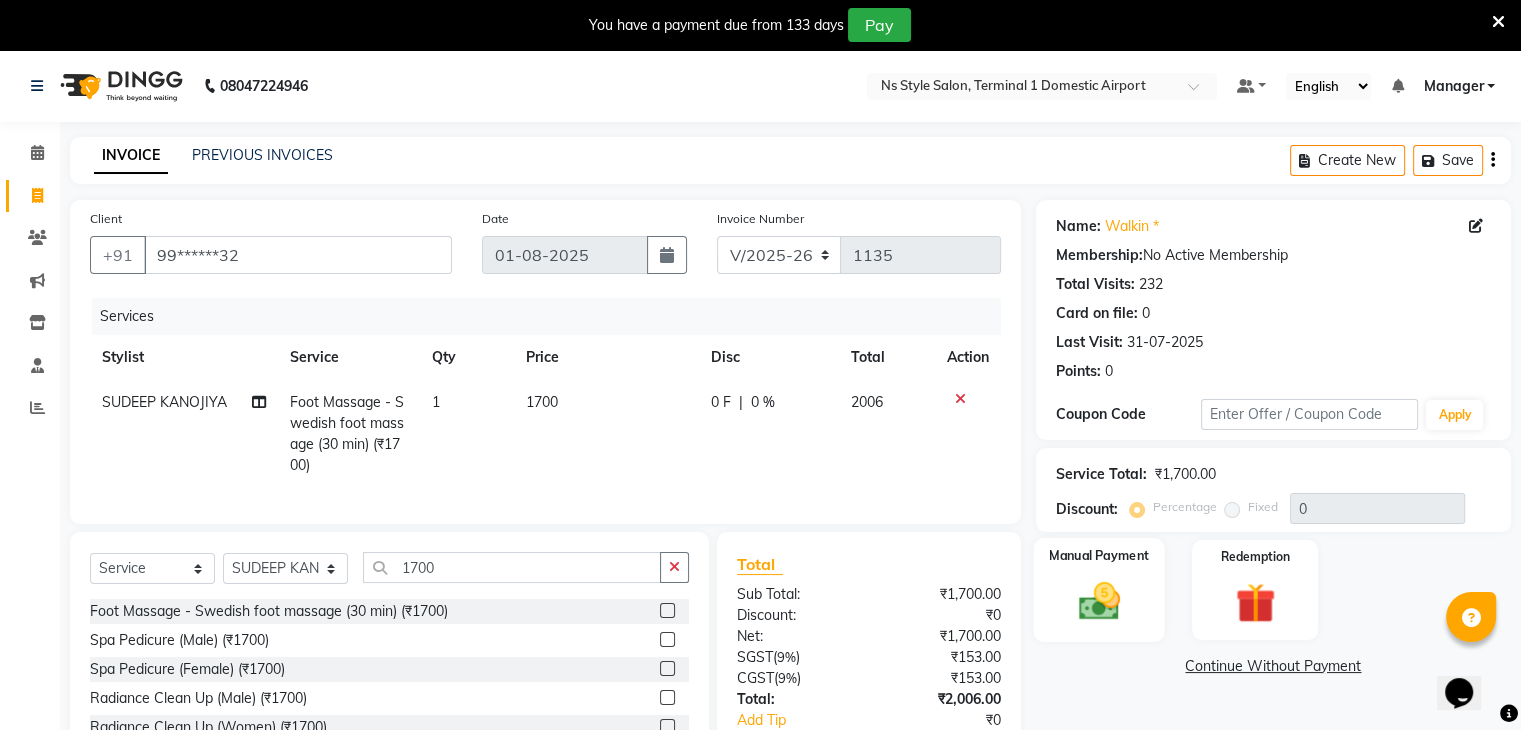click on "Manual Payment" 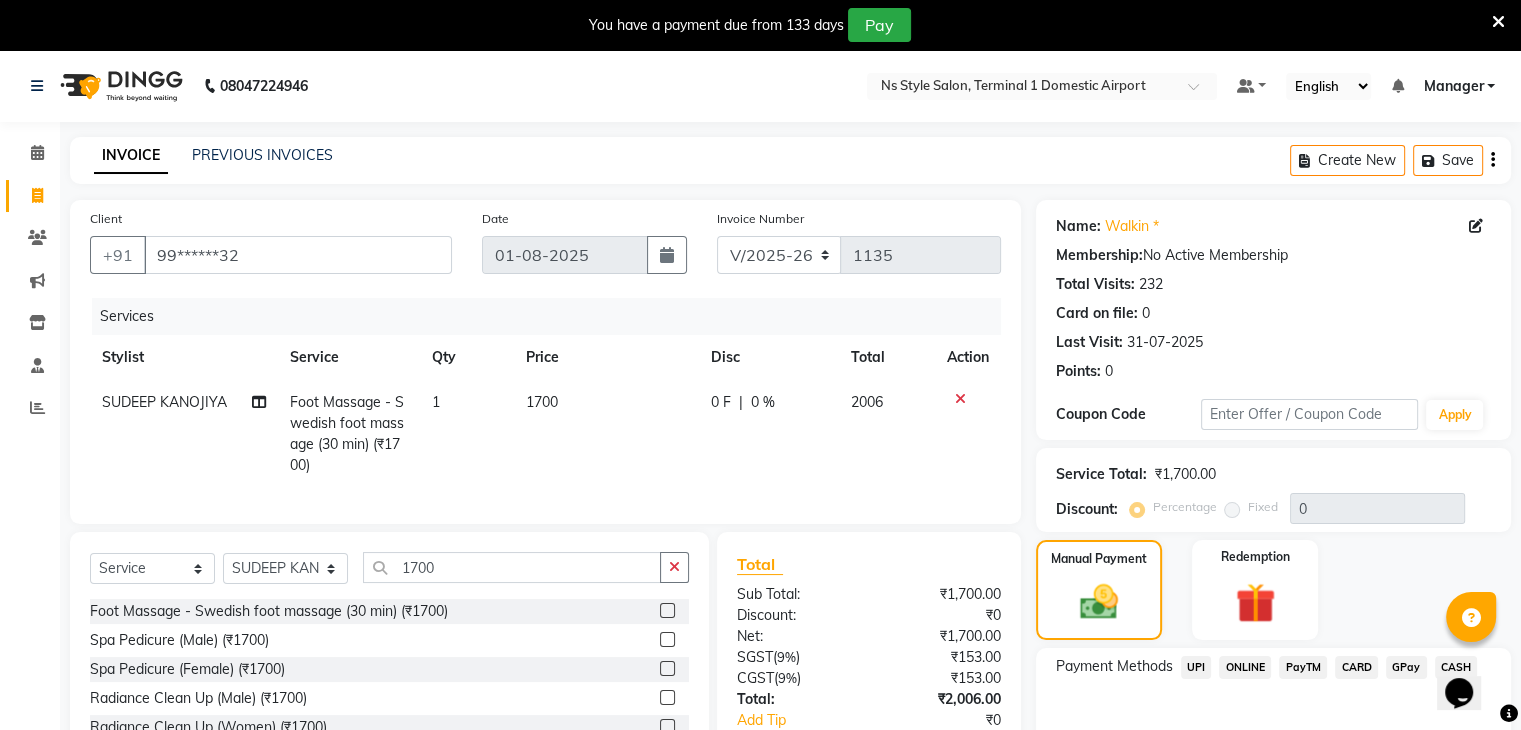 click on "Payment Methods  UPI   ONLINE   PayTM   CARD   GPay   CASH" 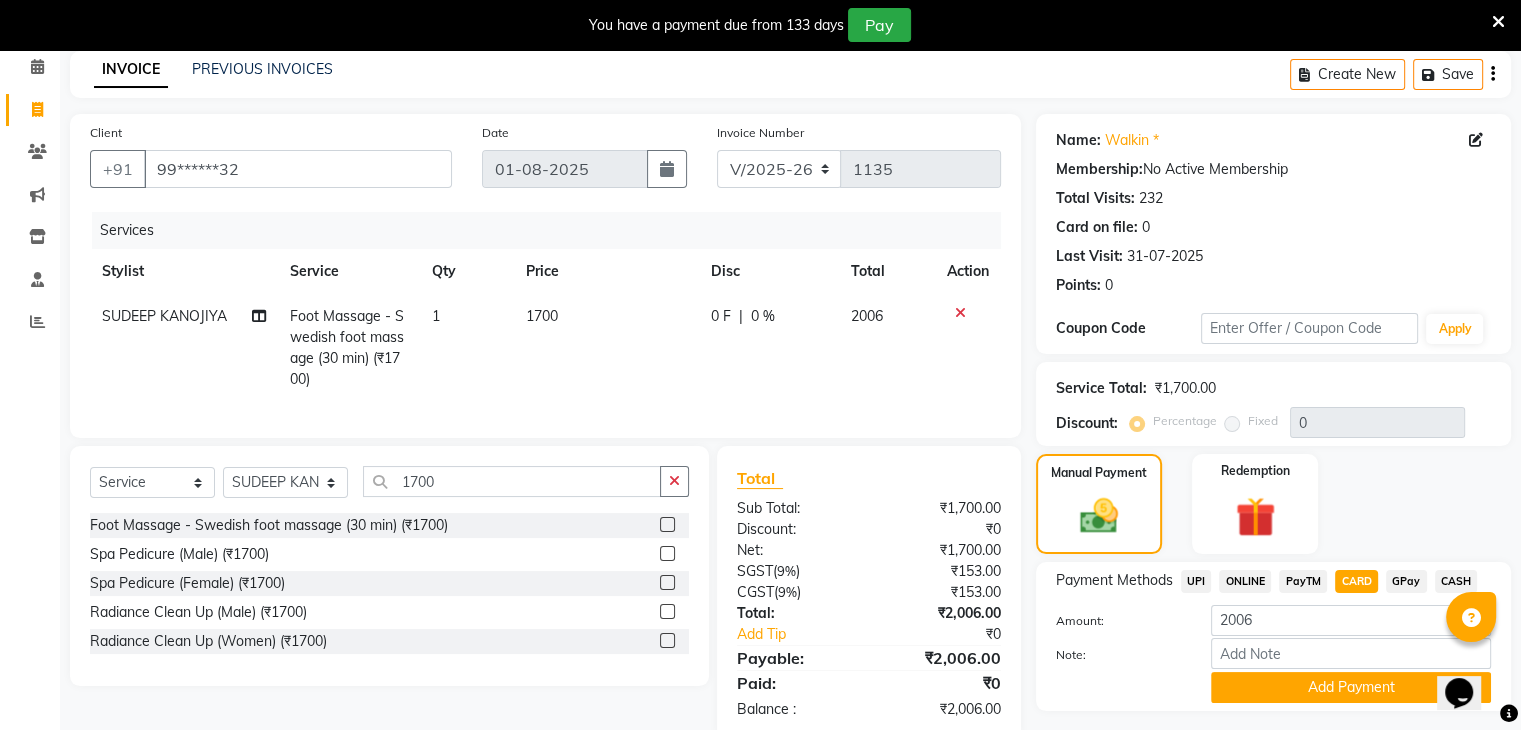 scroll, scrollTop: 142, scrollLeft: 0, axis: vertical 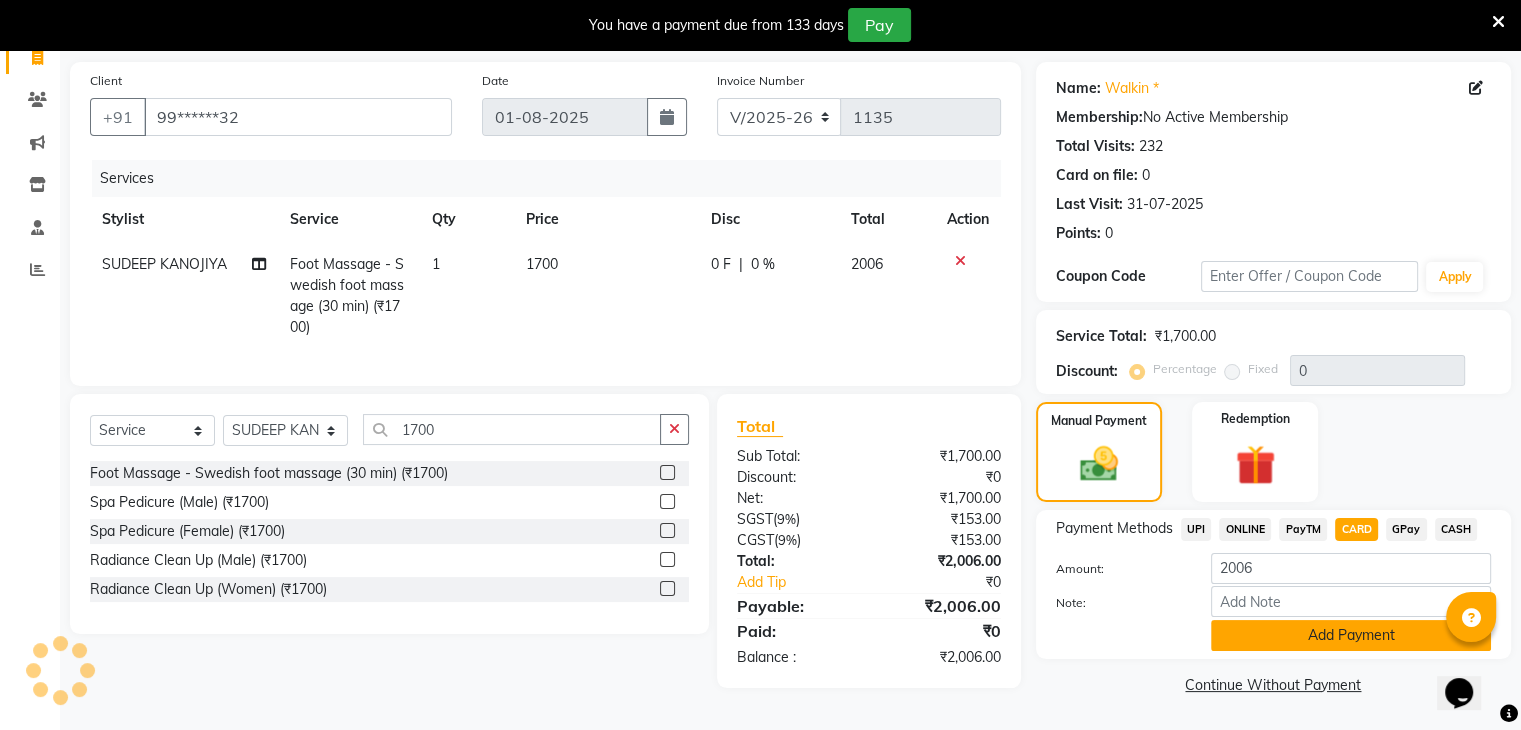 click on "Add Payment" 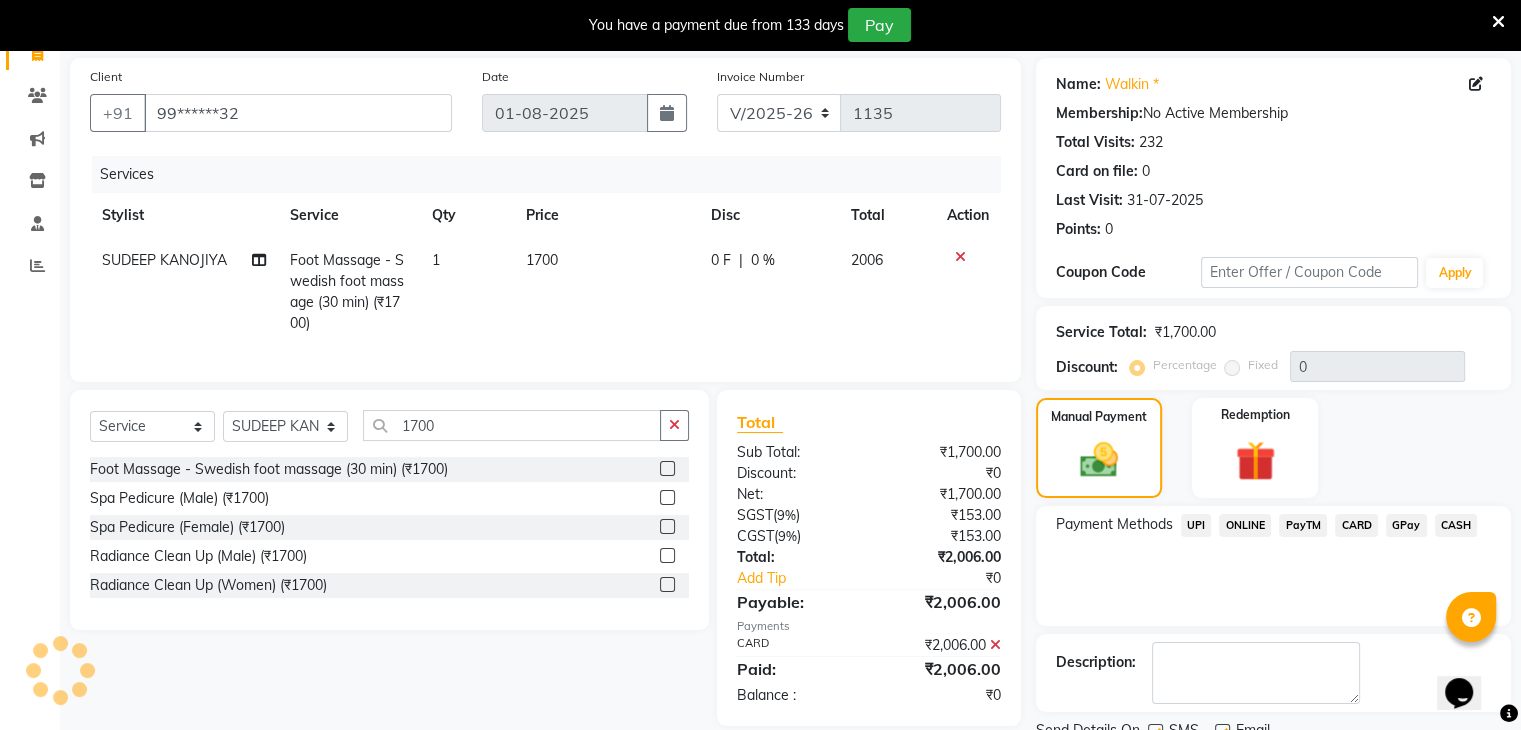 scroll, scrollTop: 220, scrollLeft: 0, axis: vertical 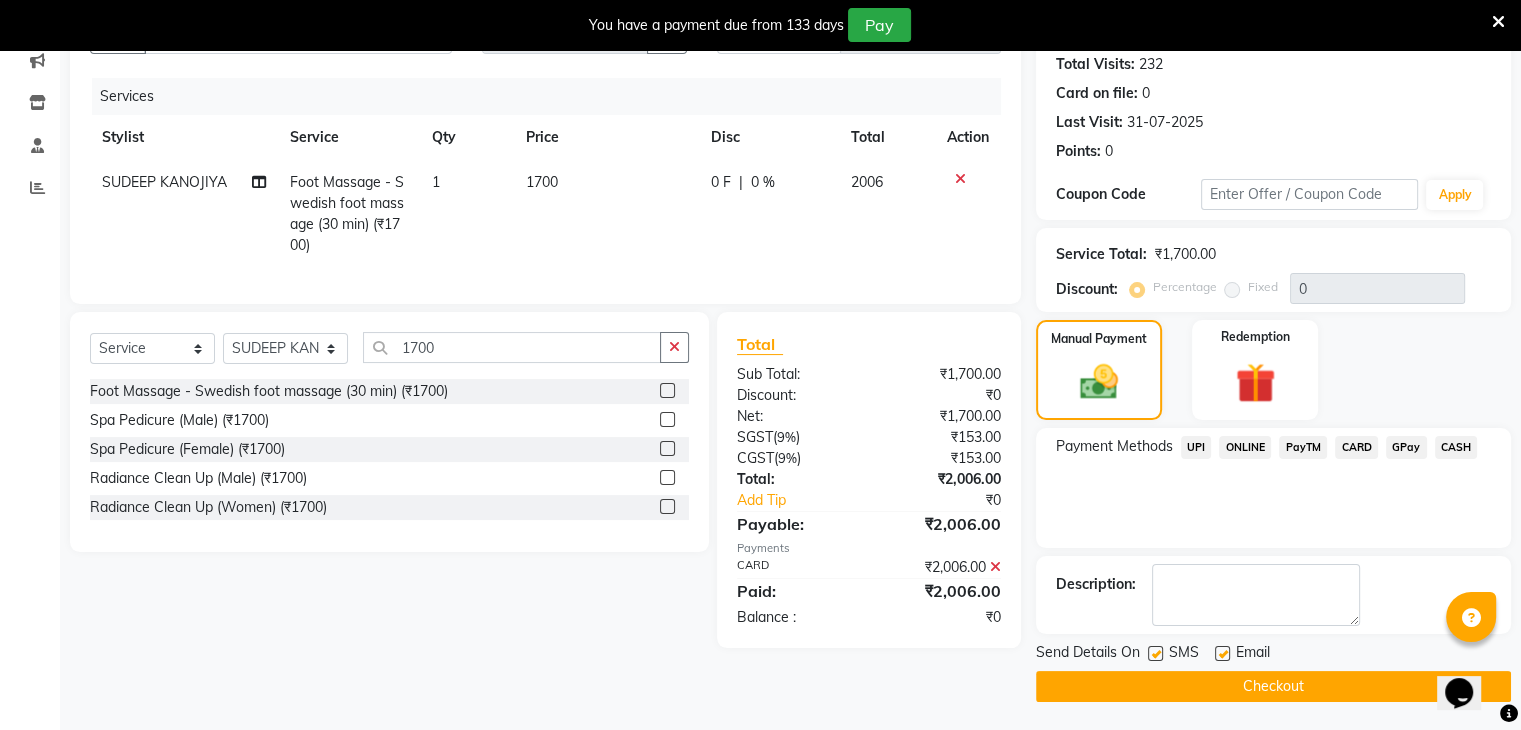 click on "Checkout" 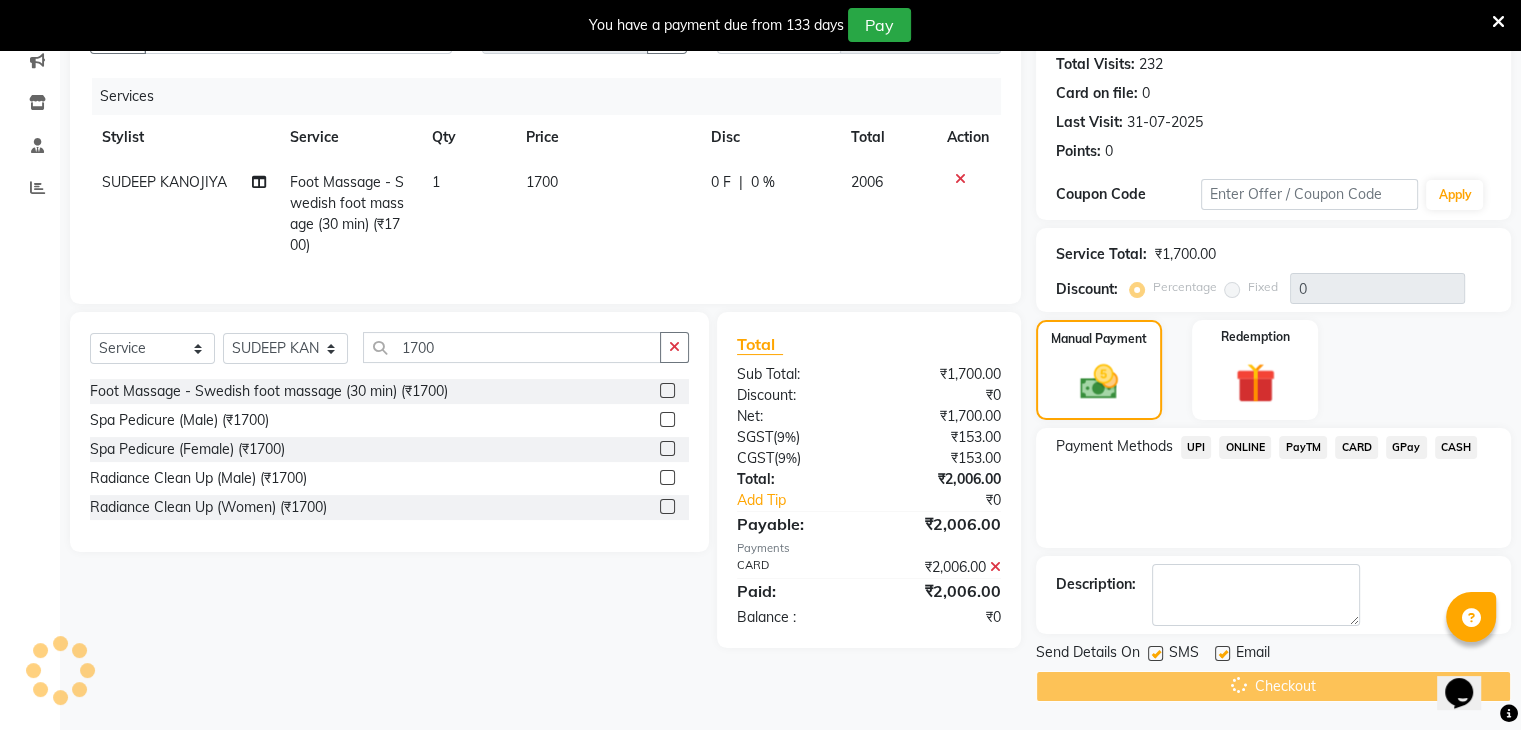 scroll, scrollTop: 50, scrollLeft: 0, axis: vertical 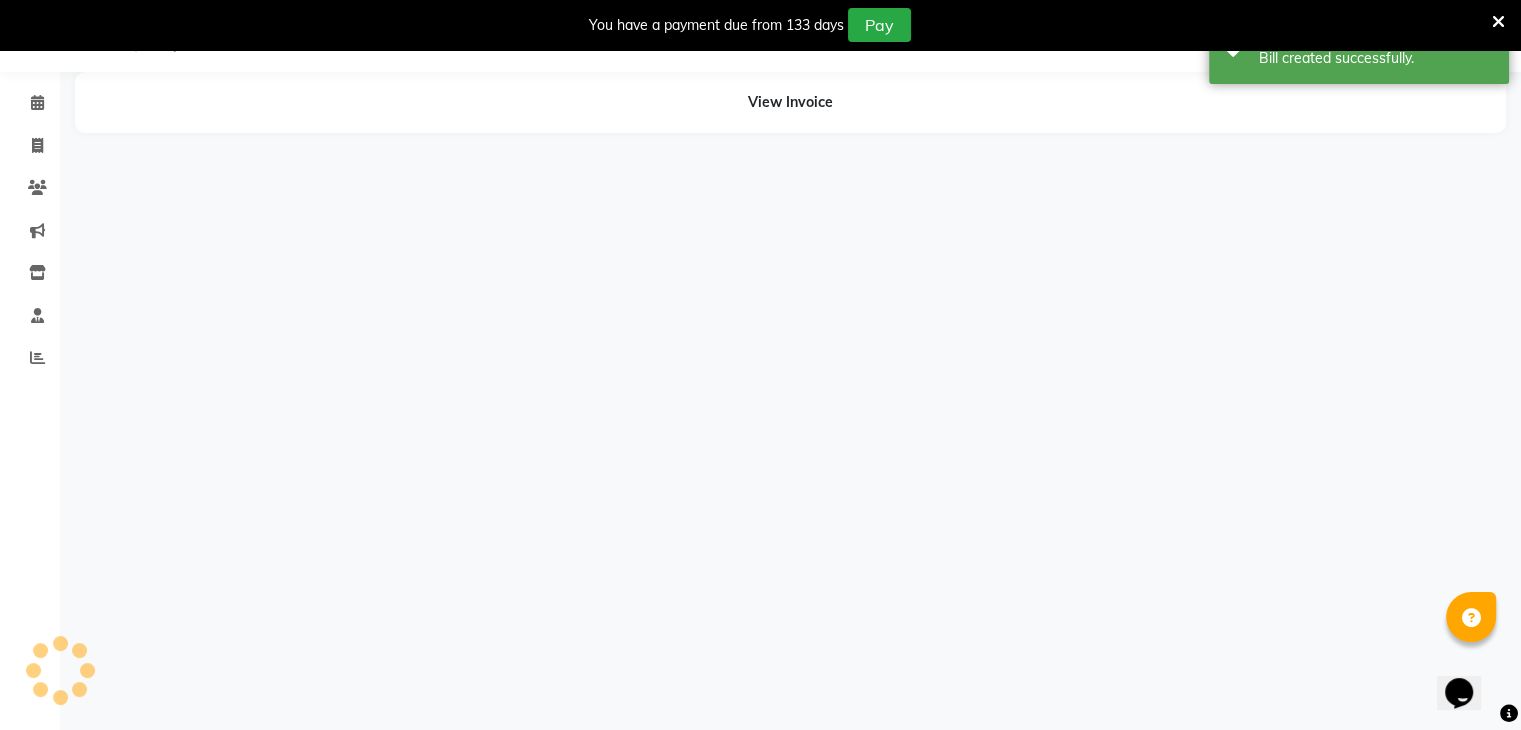 click on "08047224946 Select Location × Ns Style Salon, Terminal 1 Domestic Airport Default Panel My Panel English ENGLISH Español العربية मराठी हिंदी ગુજરાતી தமிழ் 中文 Notifications nothing to show Manager Manage Profile Change Password Sign out  Version:3.15.11  ☀ NS Style Salon, Terminal 1 Domestic Airport  Calendar  Invoice  Clients  Marketing  Inventory  Staff  Reports Completed InProgress Upcoming Dropped Tentative Check-In Confirm Bookings Segments Page Builder  View Invoice" at bounding box center (760, 365) 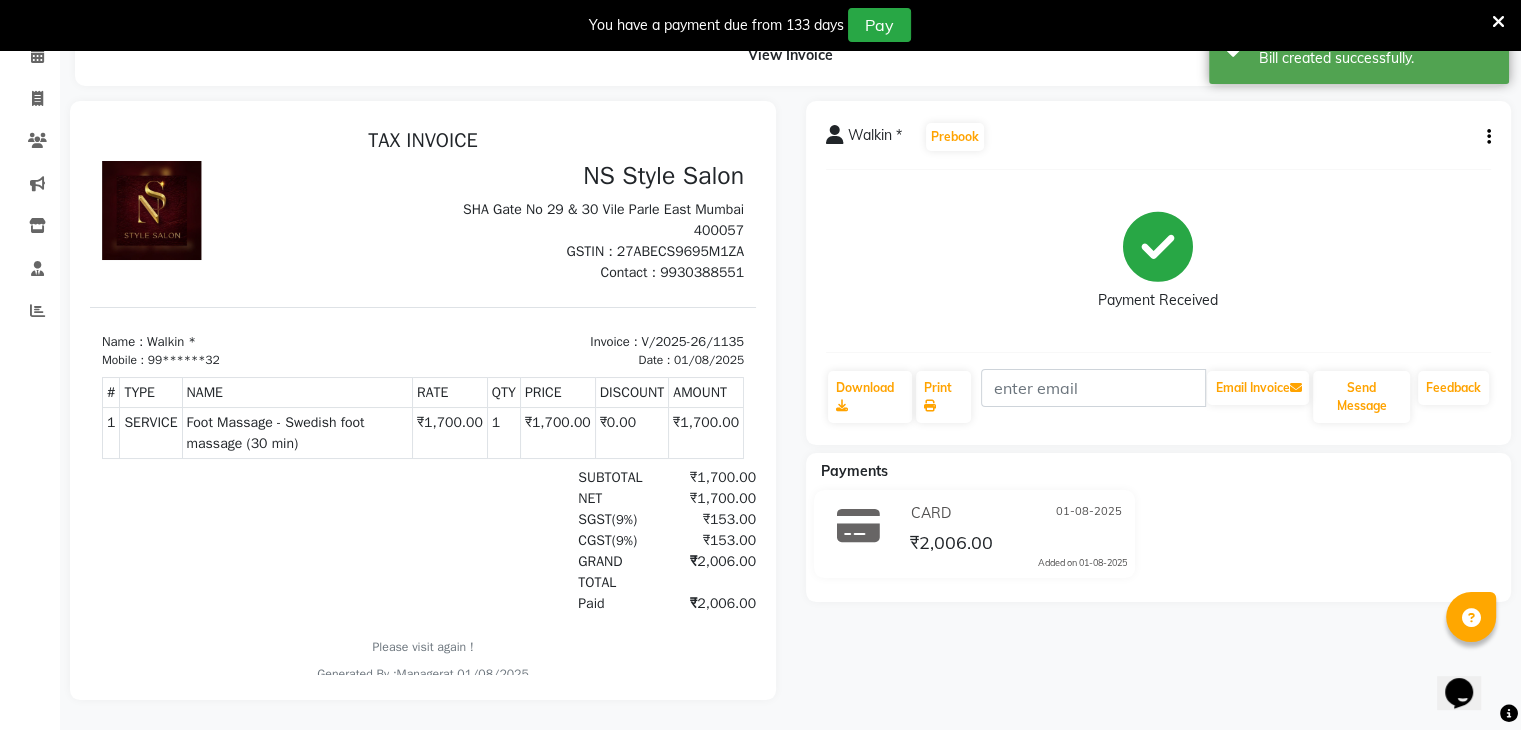scroll, scrollTop: 0, scrollLeft: 0, axis: both 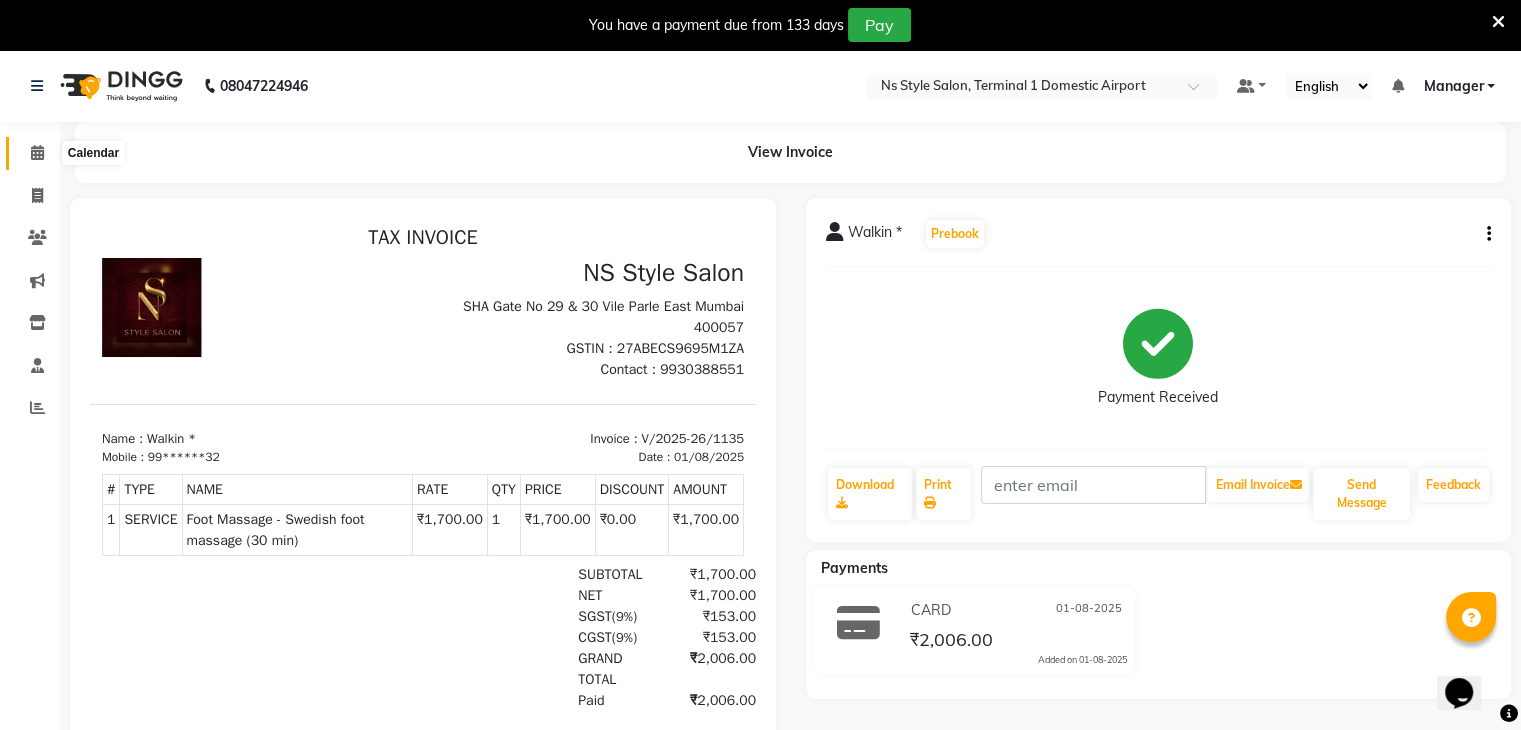 click 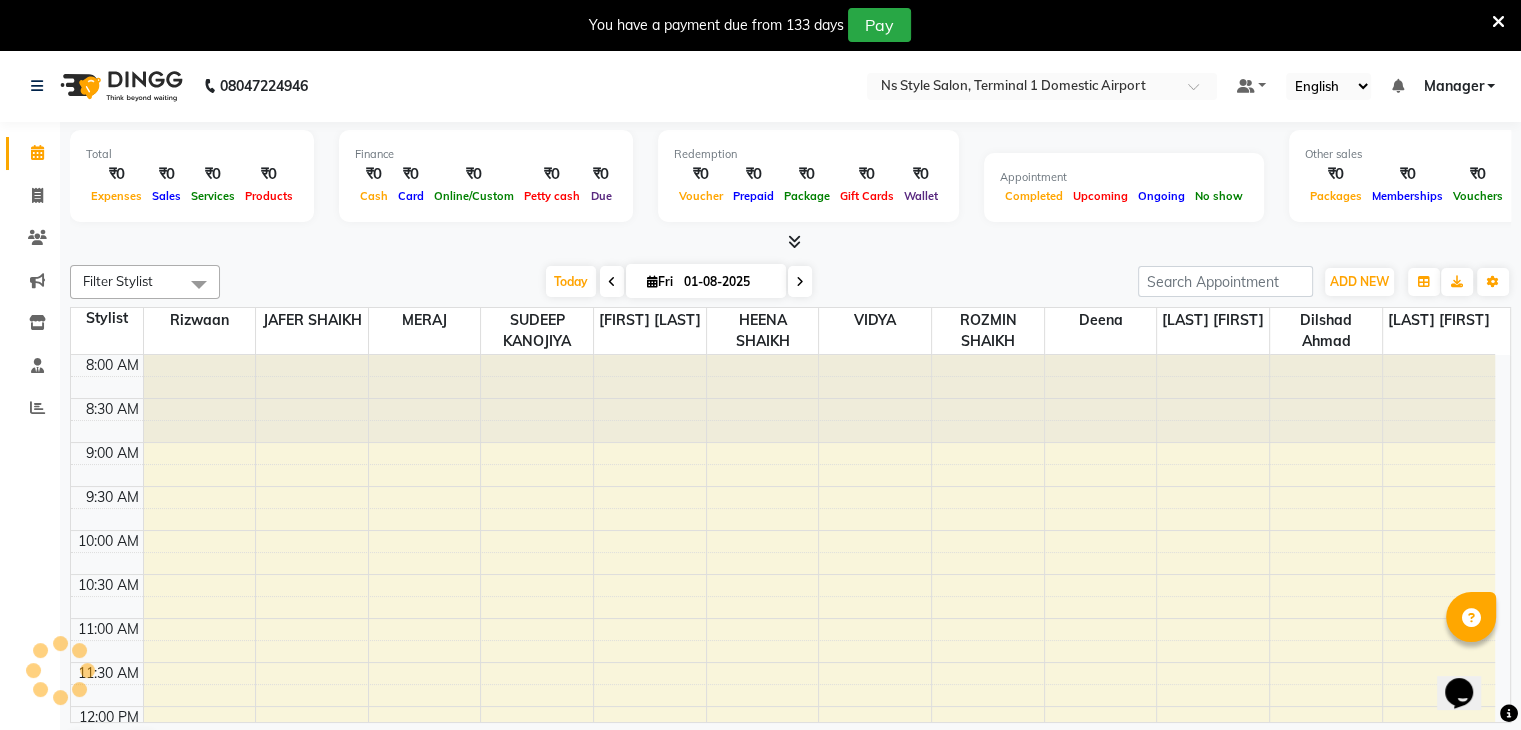 scroll, scrollTop: 436, scrollLeft: 0, axis: vertical 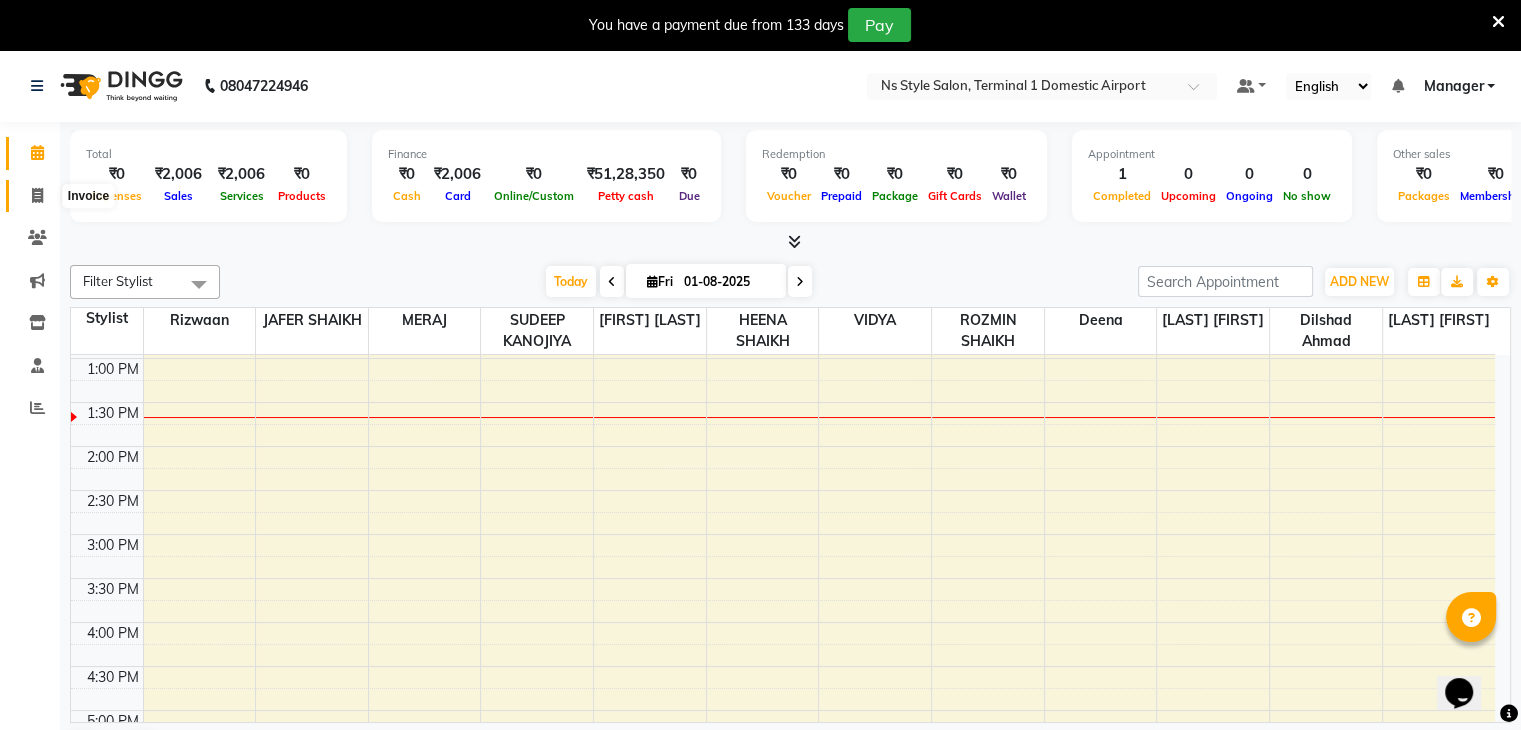 click 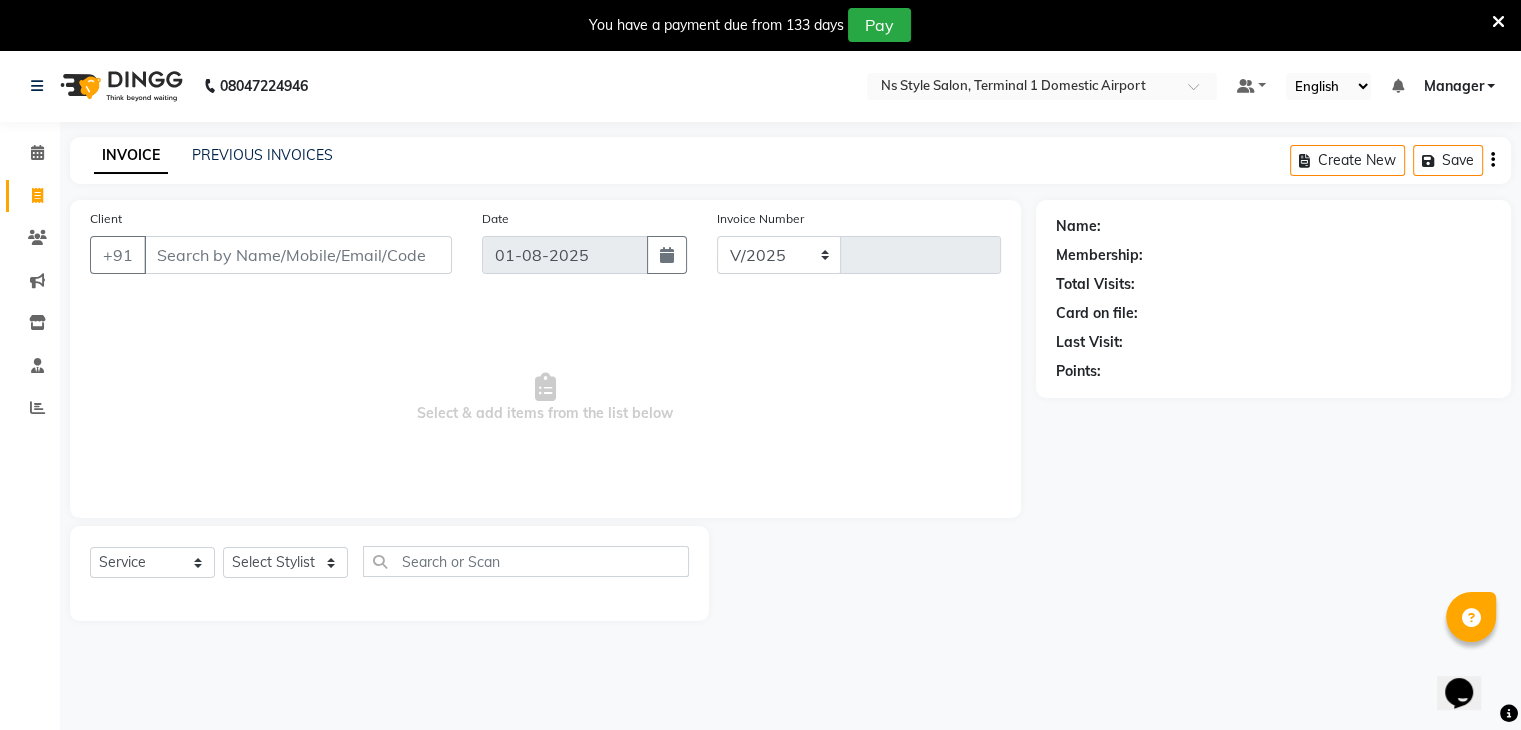 select on "5659" 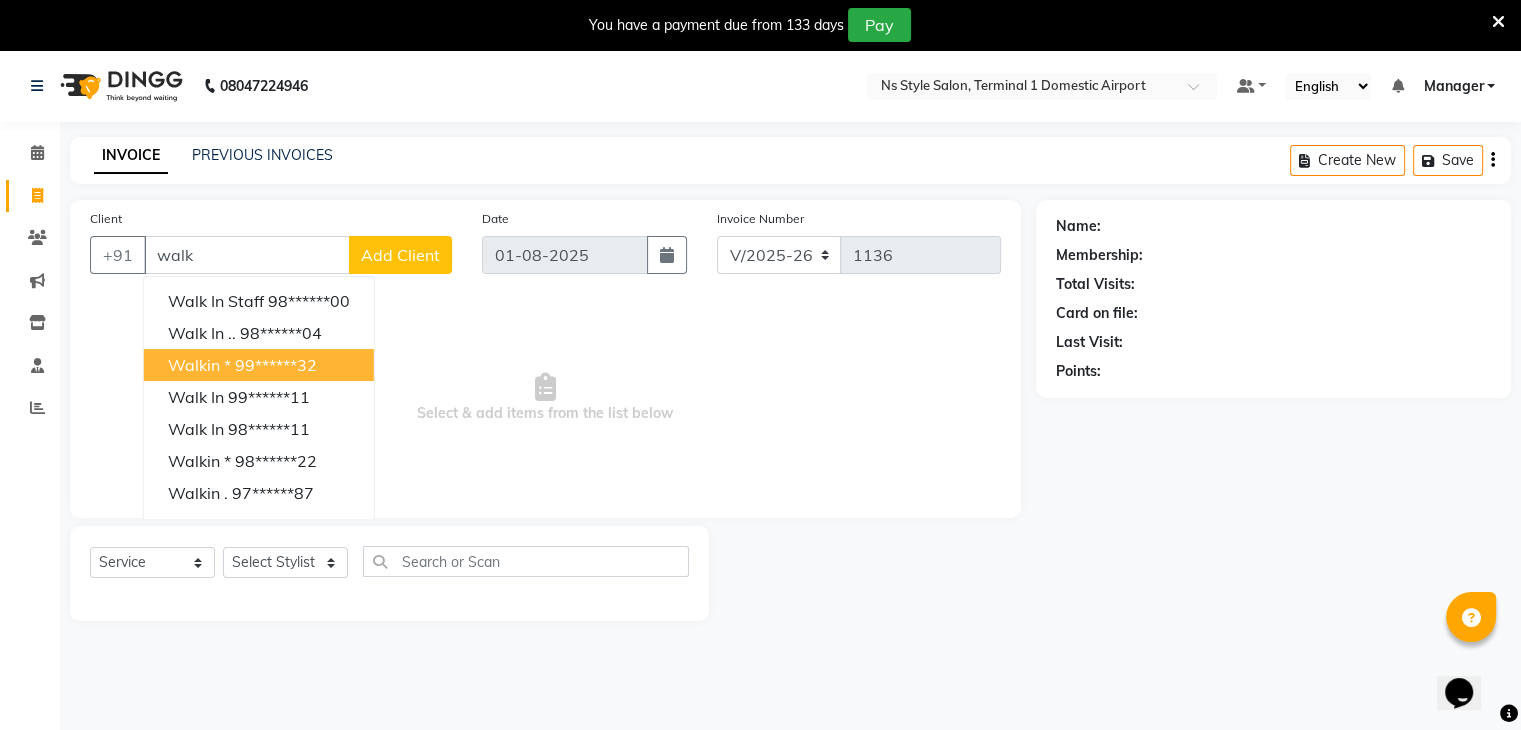click on "Walkin *  99******32" at bounding box center (259, 365) 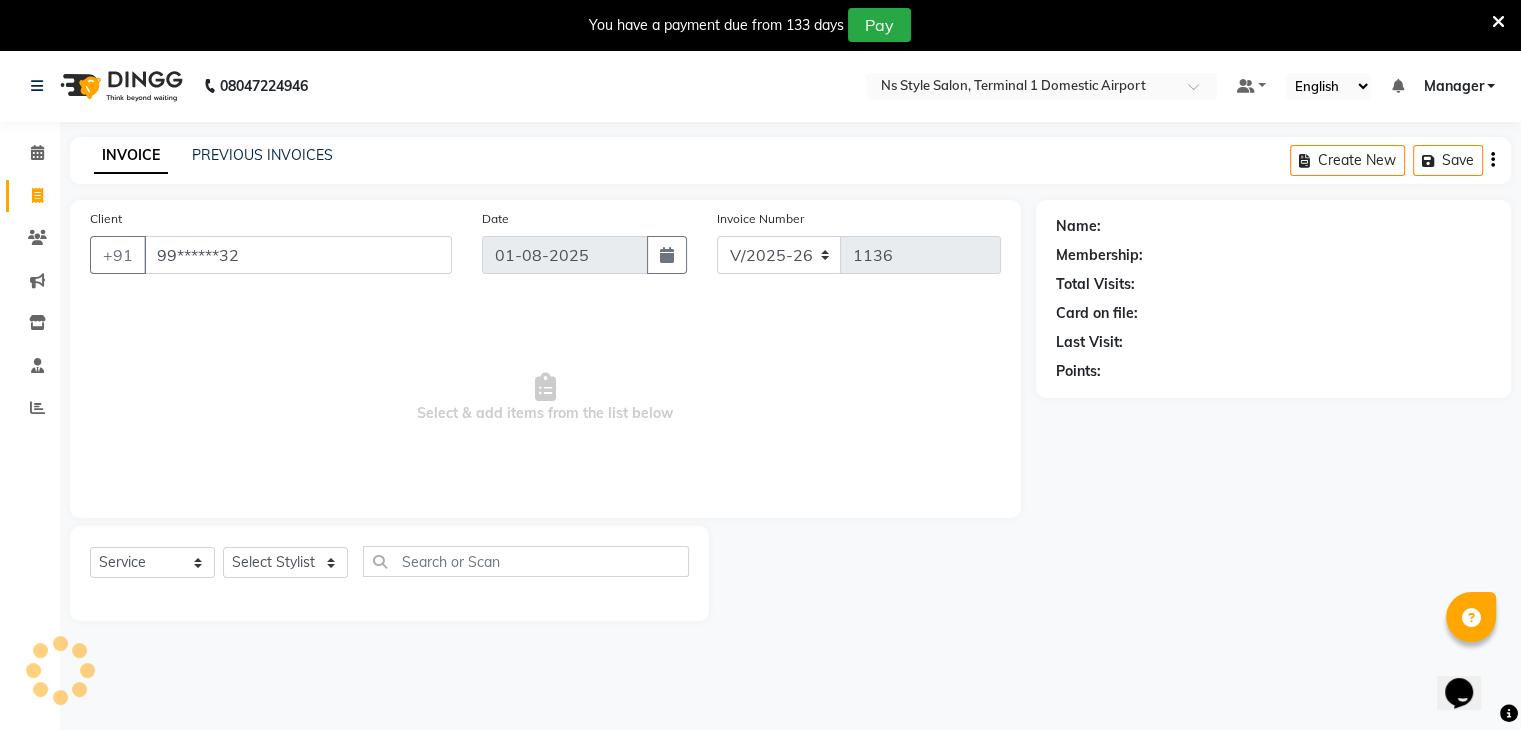 type on "99******32" 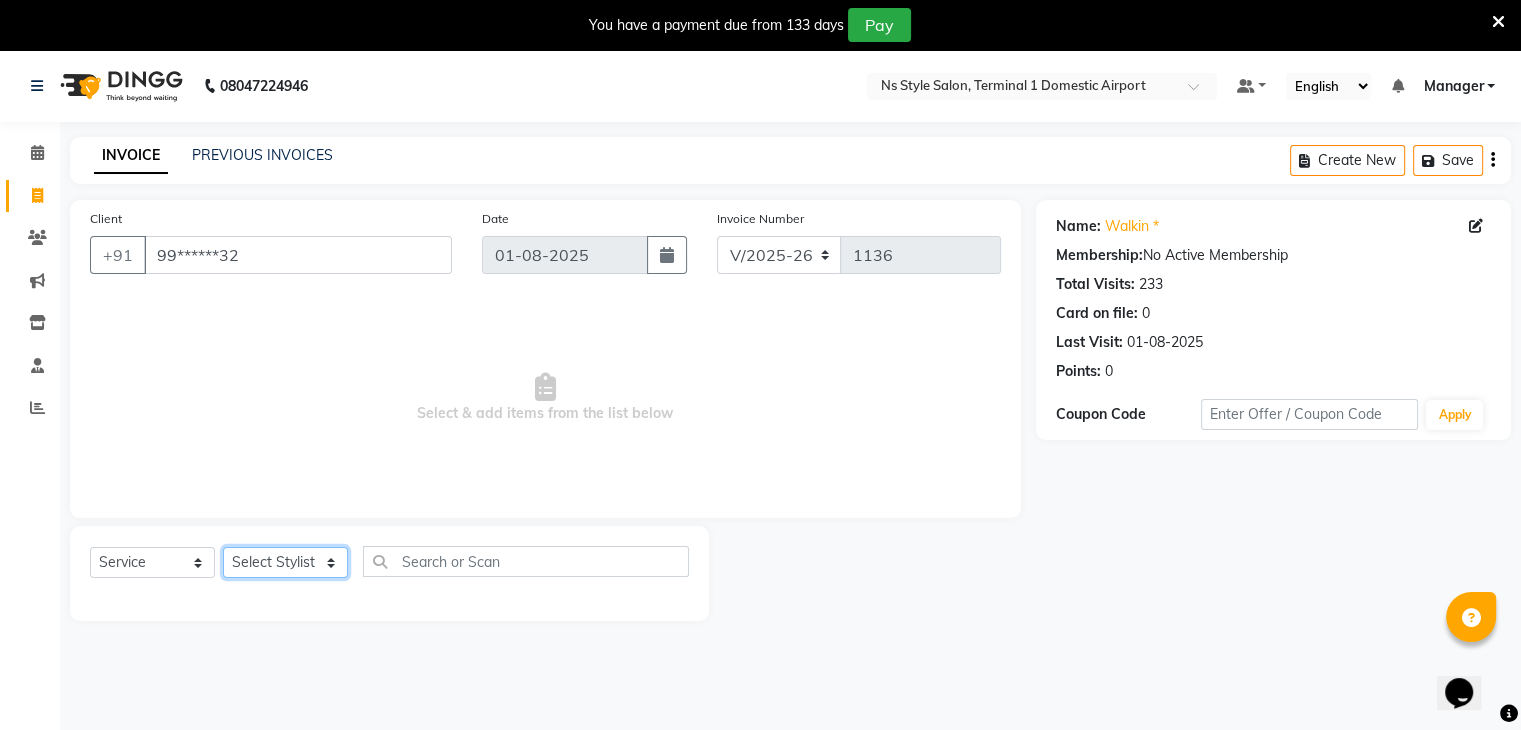 click on "Select Stylist Deena  Dilshad Ahmad GRROWWIDE HEENA SHAIKH JAFER SHAIKH Manager MERAJ NOOR ISLAM Rizwaan ROZMIN SHAIKH SUDEEP KANOJIYA SUNIL KUMAR Tiwari Sanjay VIDYA Zainab Ansari" 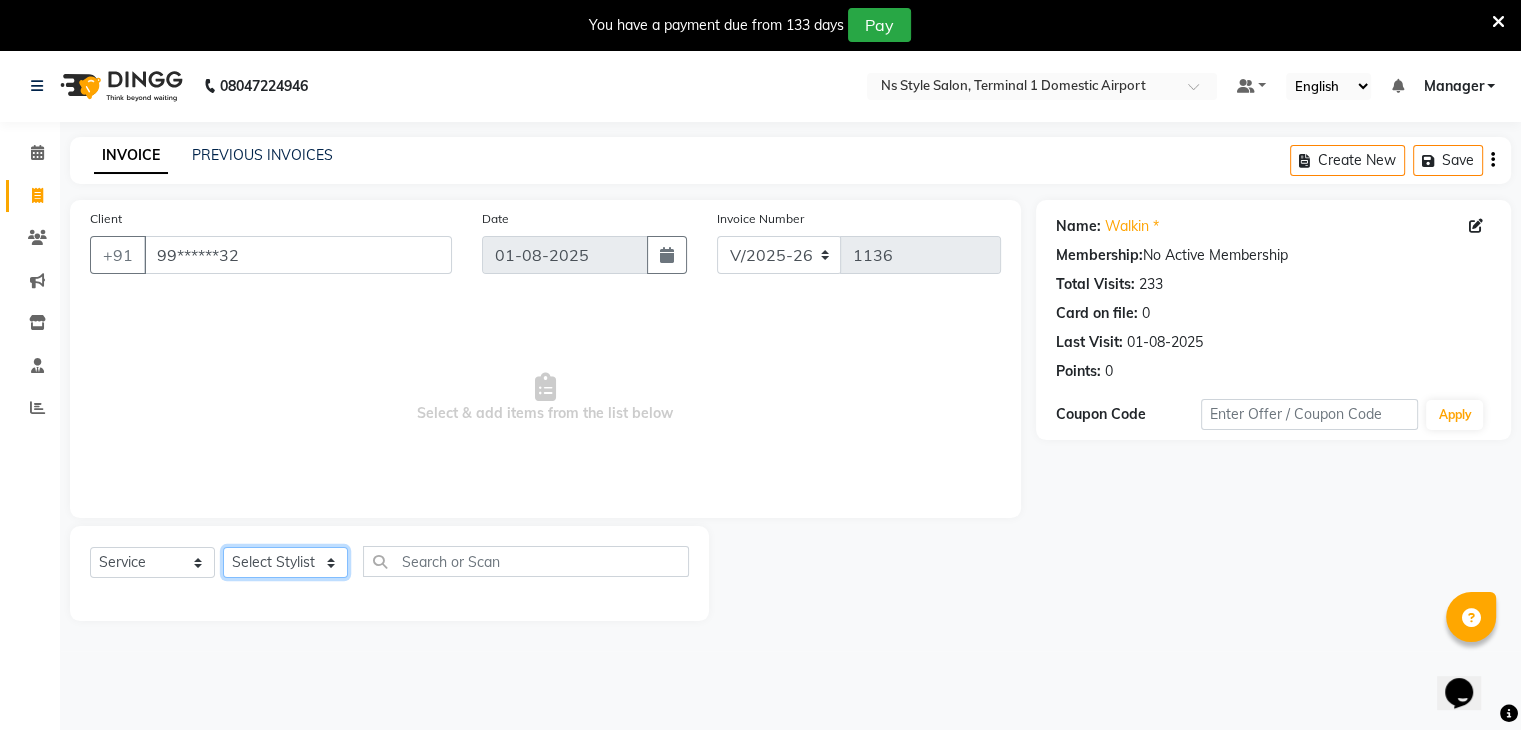 select on "39689" 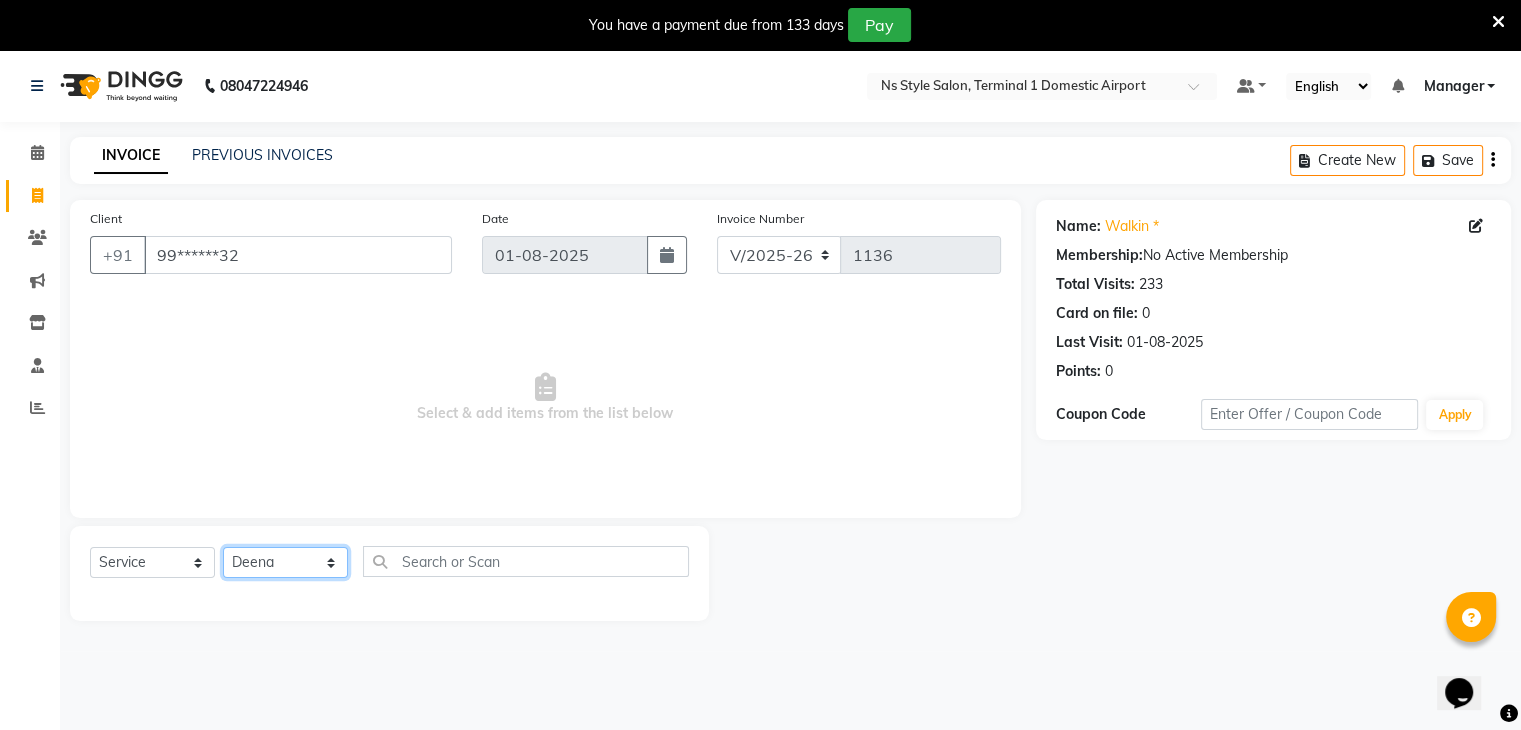 click on "Select Stylist Deena  Dilshad Ahmad GRROWWIDE HEENA SHAIKH JAFER SHAIKH Manager MERAJ NOOR ISLAM Rizwaan ROZMIN SHAIKH SUDEEP KANOJIYA SUNIL KUMAR Tiwari Sanjay VIDYA Zainab Ansari" 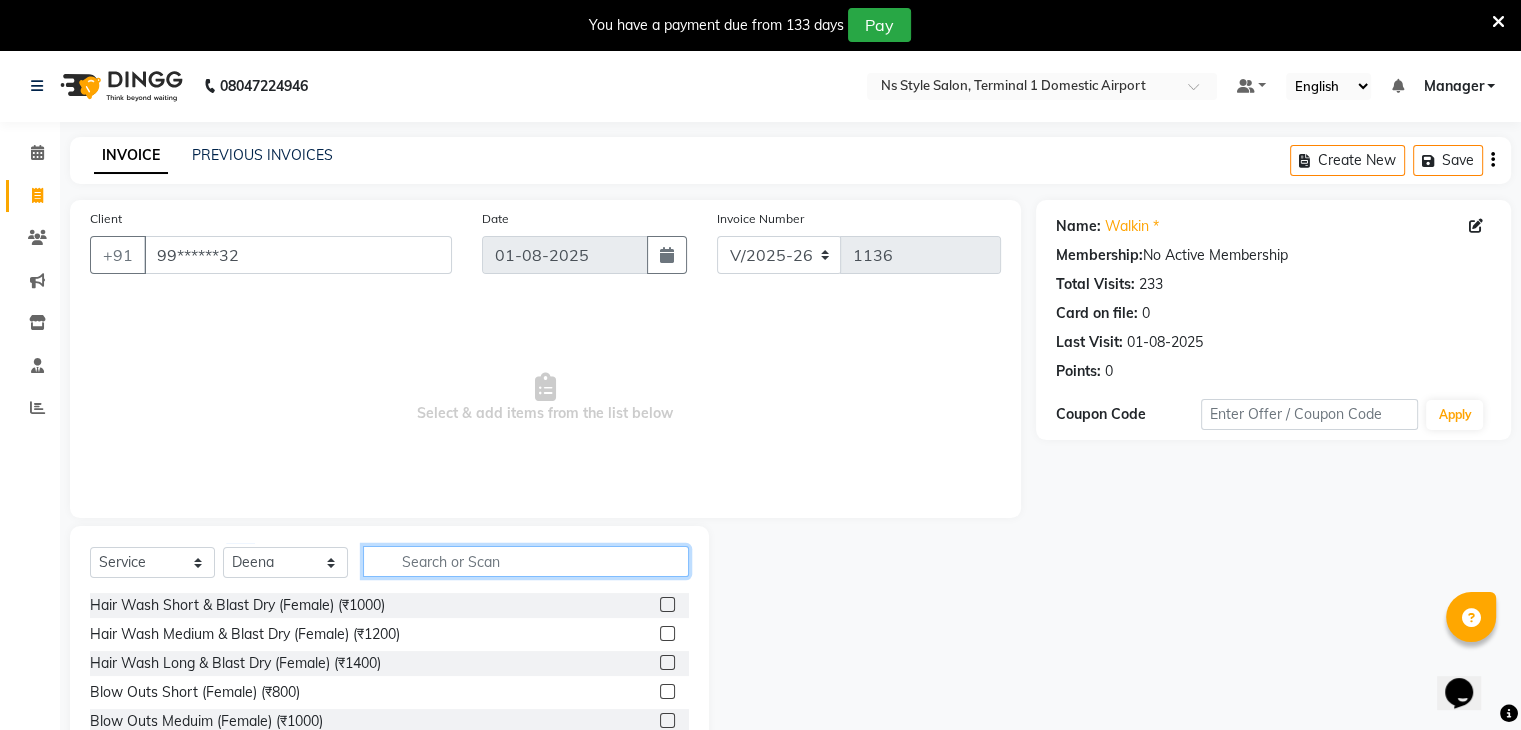 click 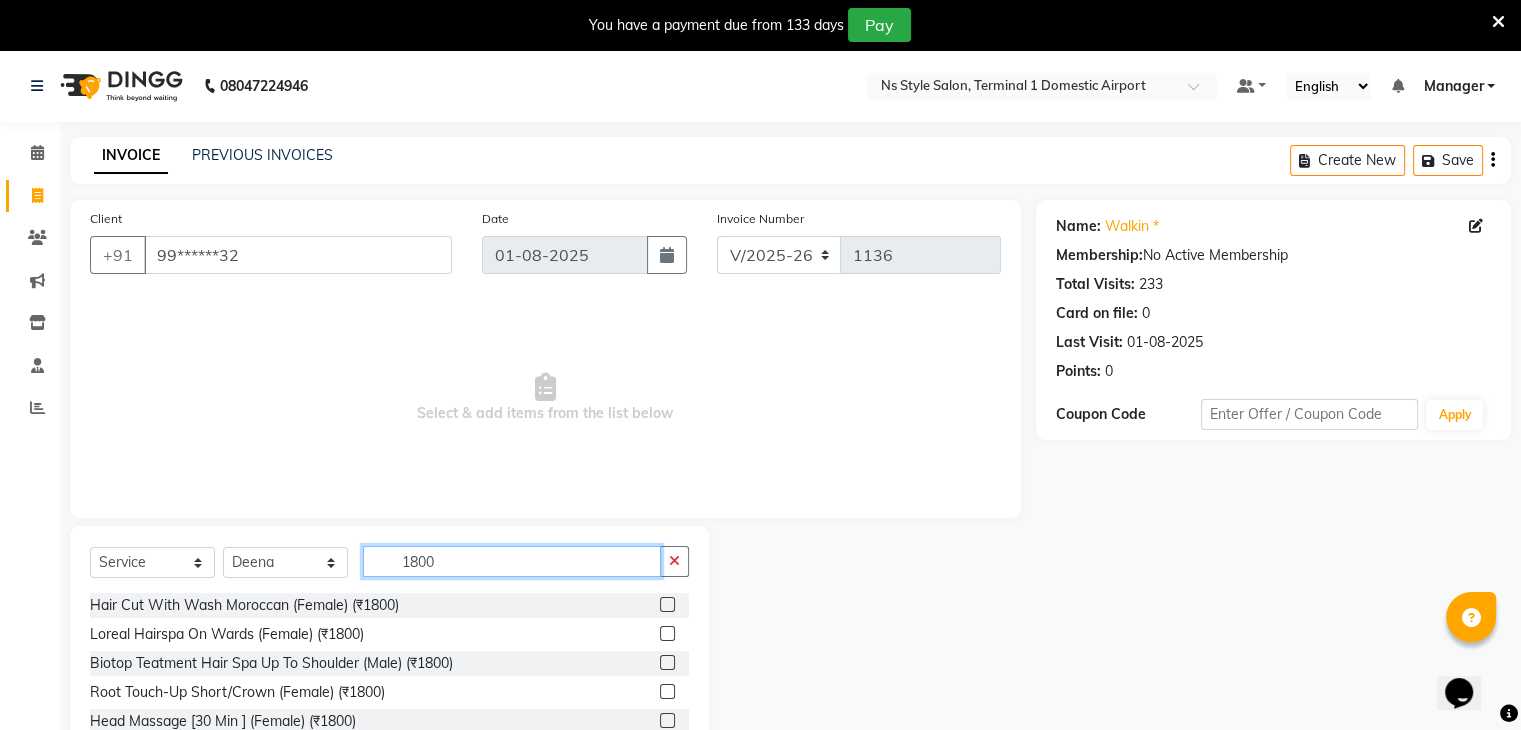 type on "1800" 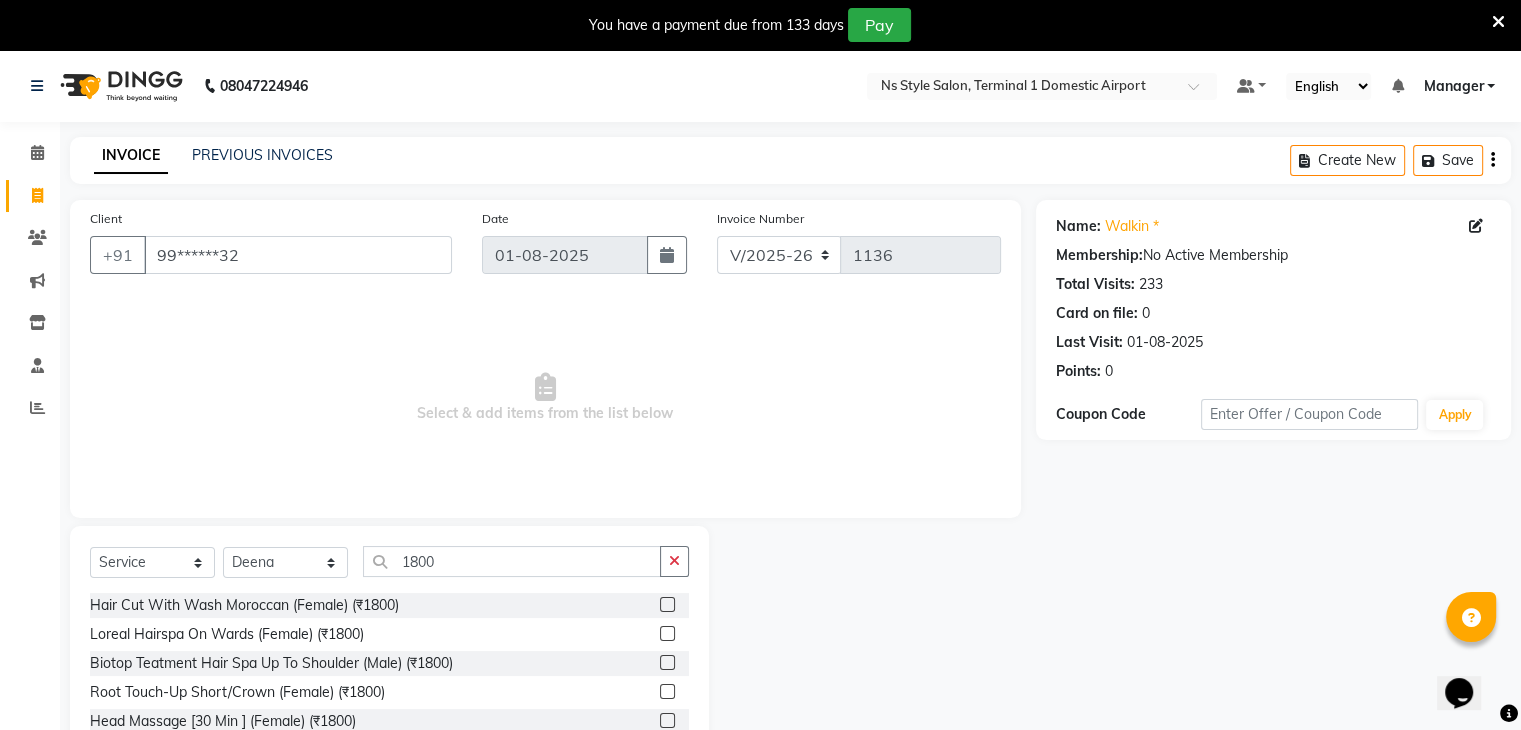 click 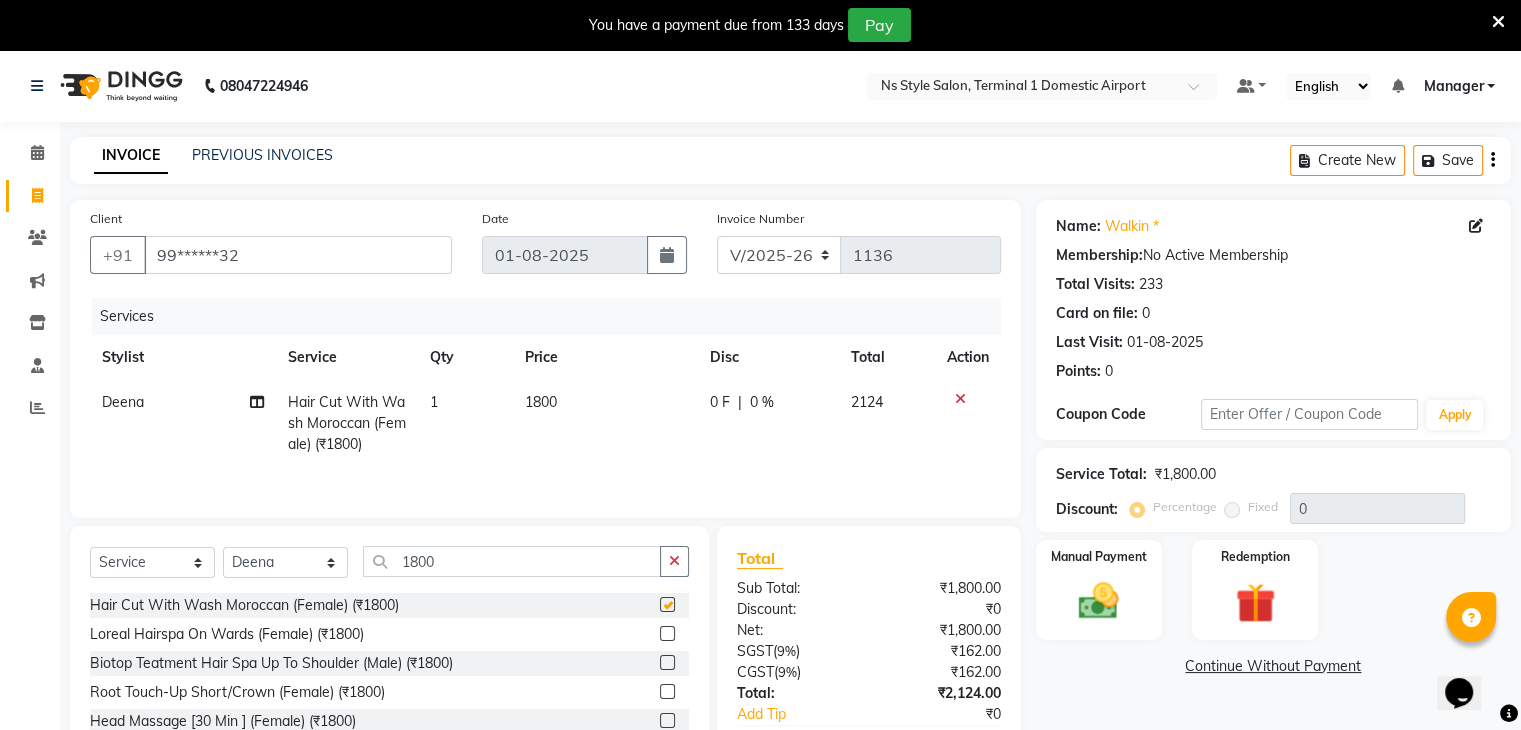 checkbox on "false" 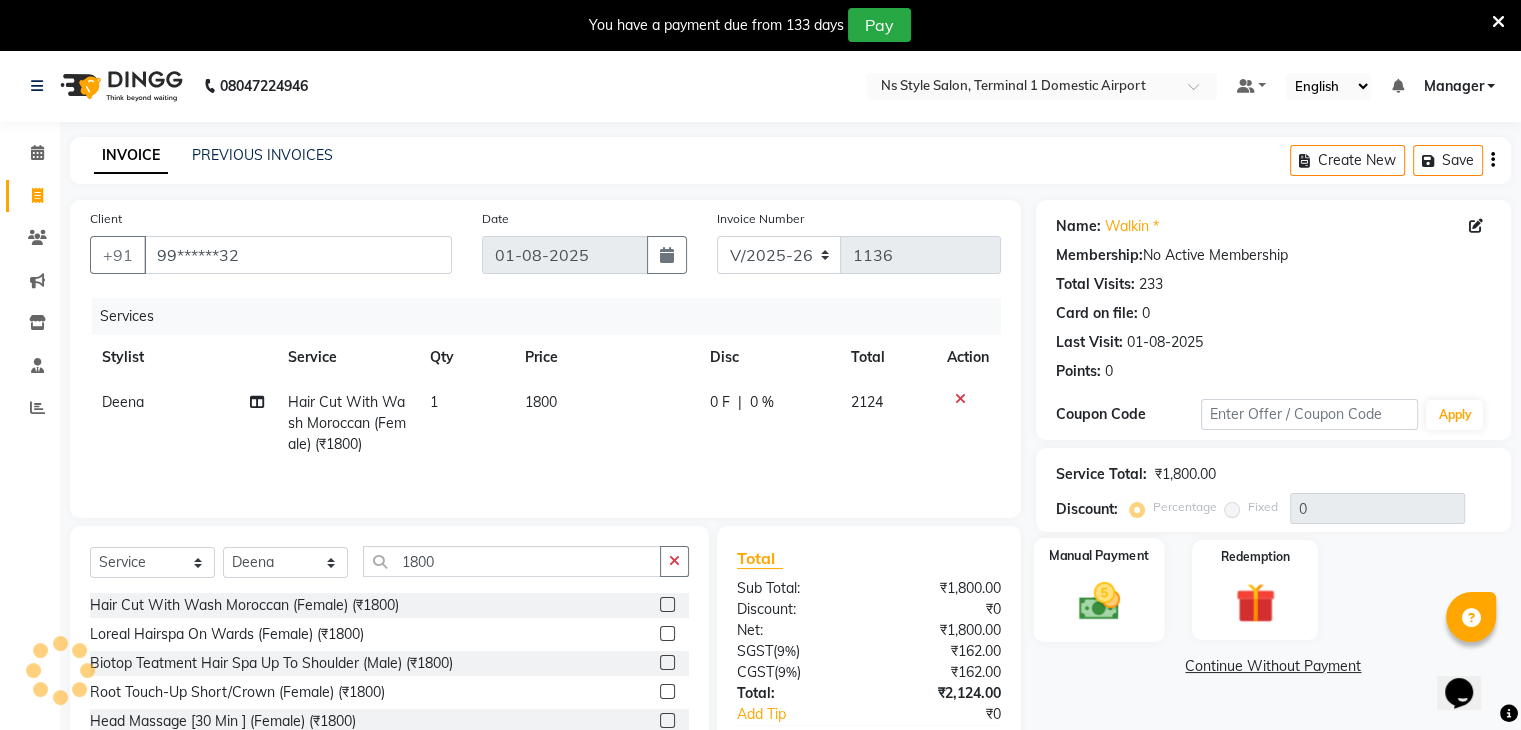 click on "Manual Payment" 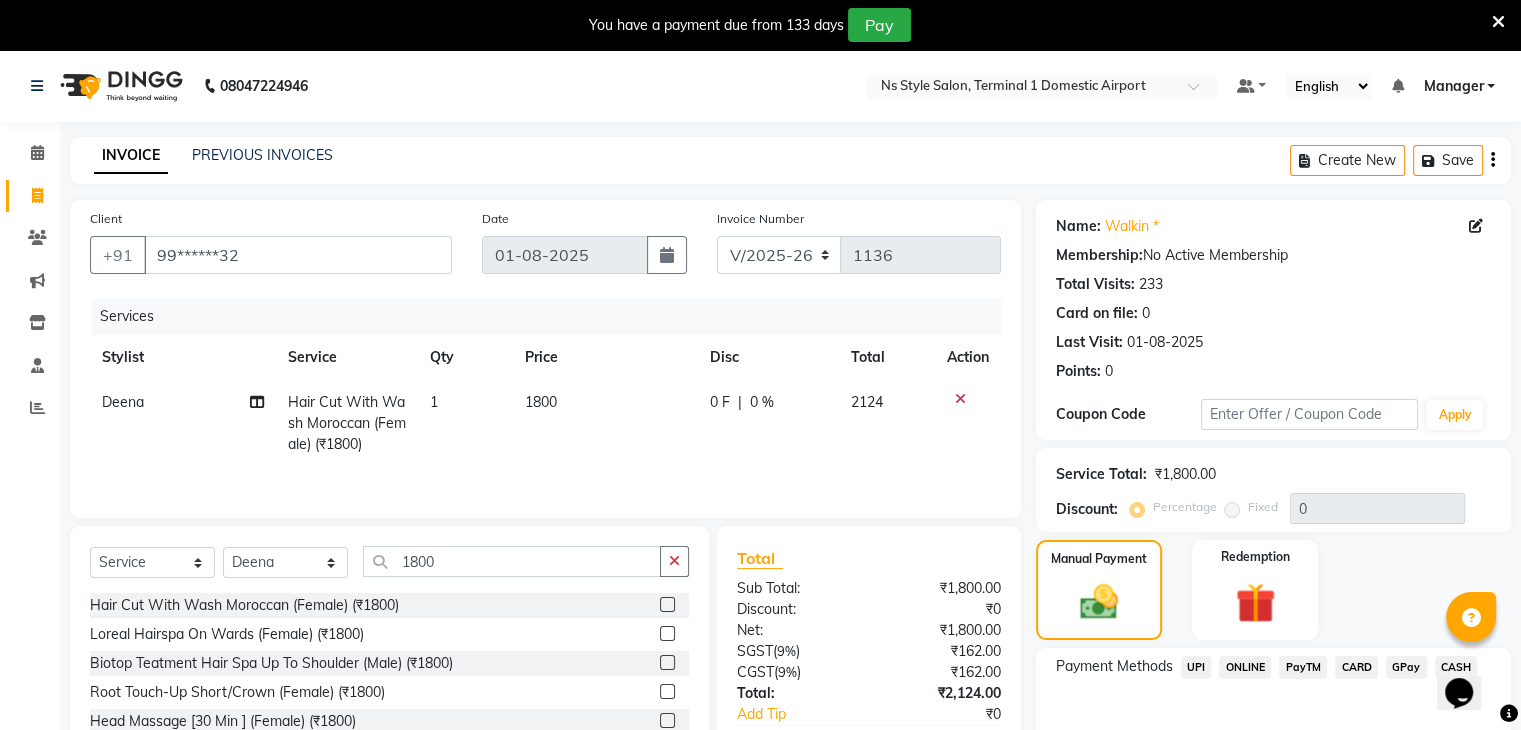 click on "CARD" 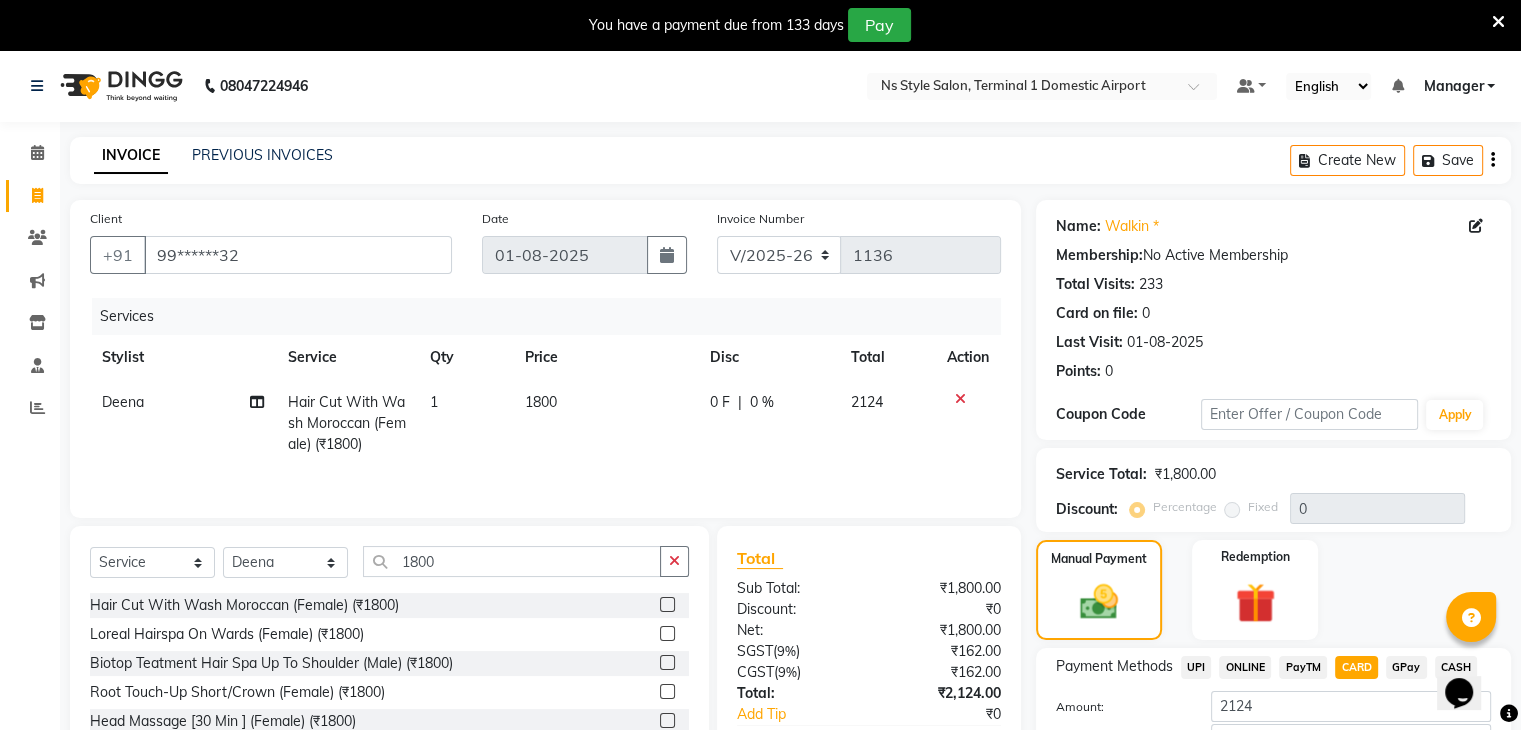 scroll, scrollTop: 140, scrollLeft: 0, axis: vertical 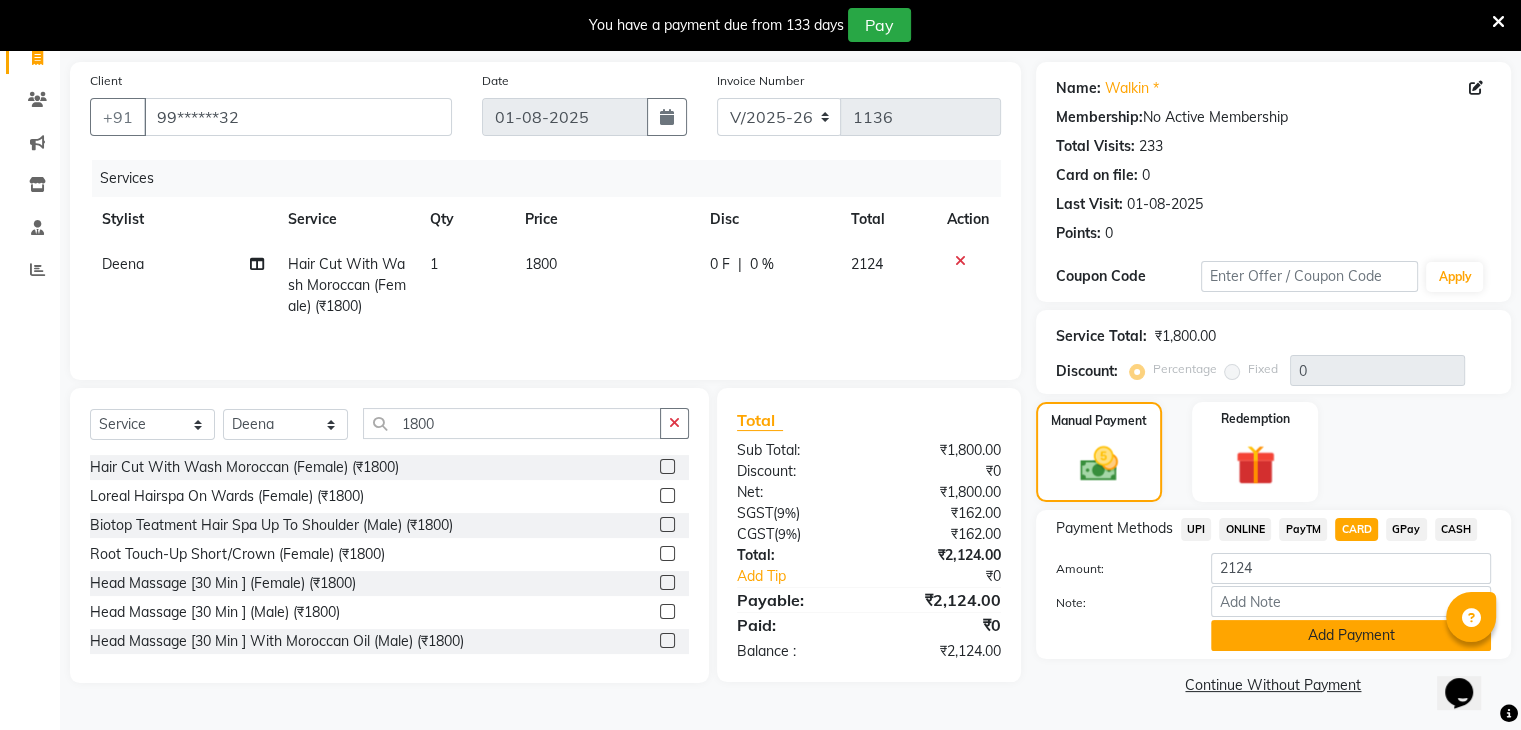 click on "Add Payment" 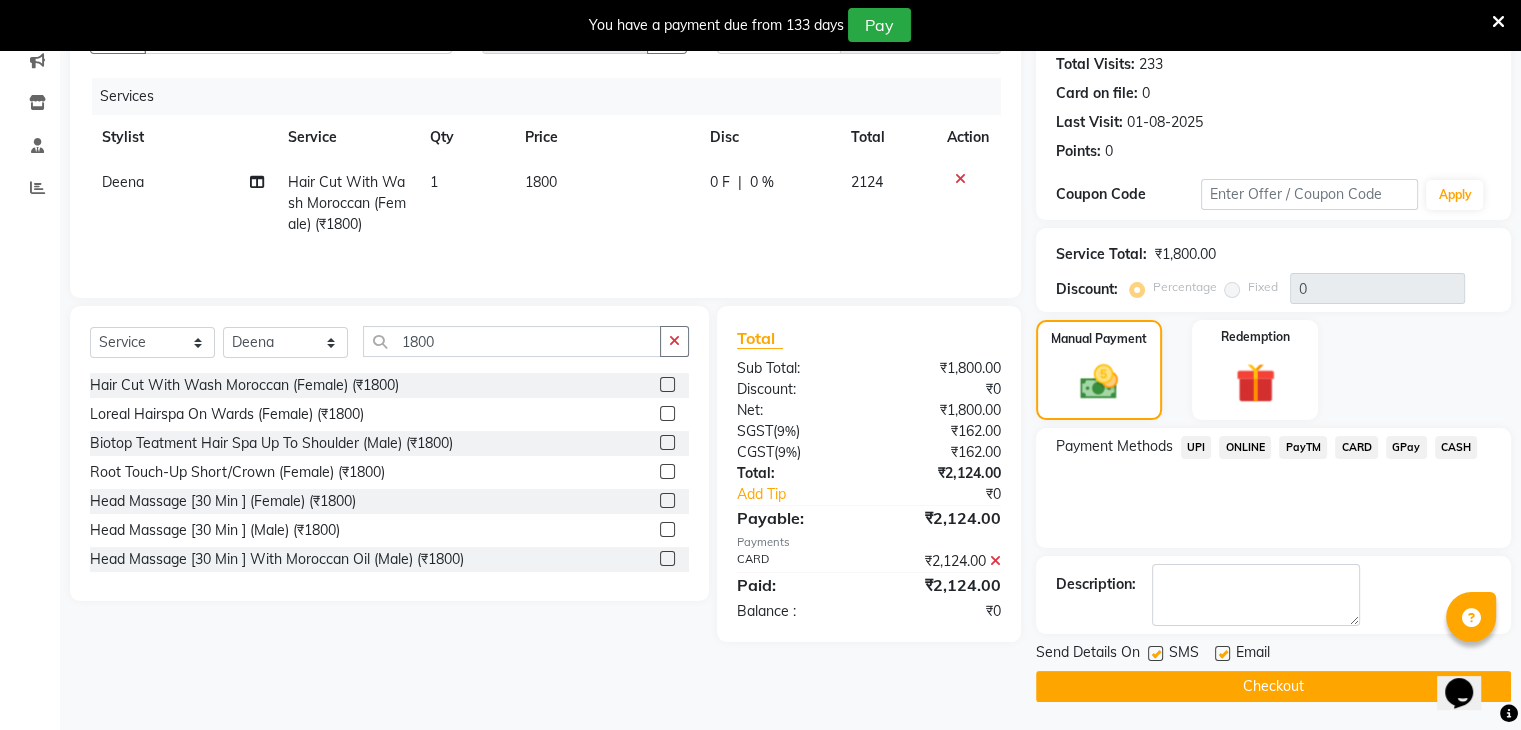scroll, scrollTop: 140, scrollLeft: 0, axis: vertical 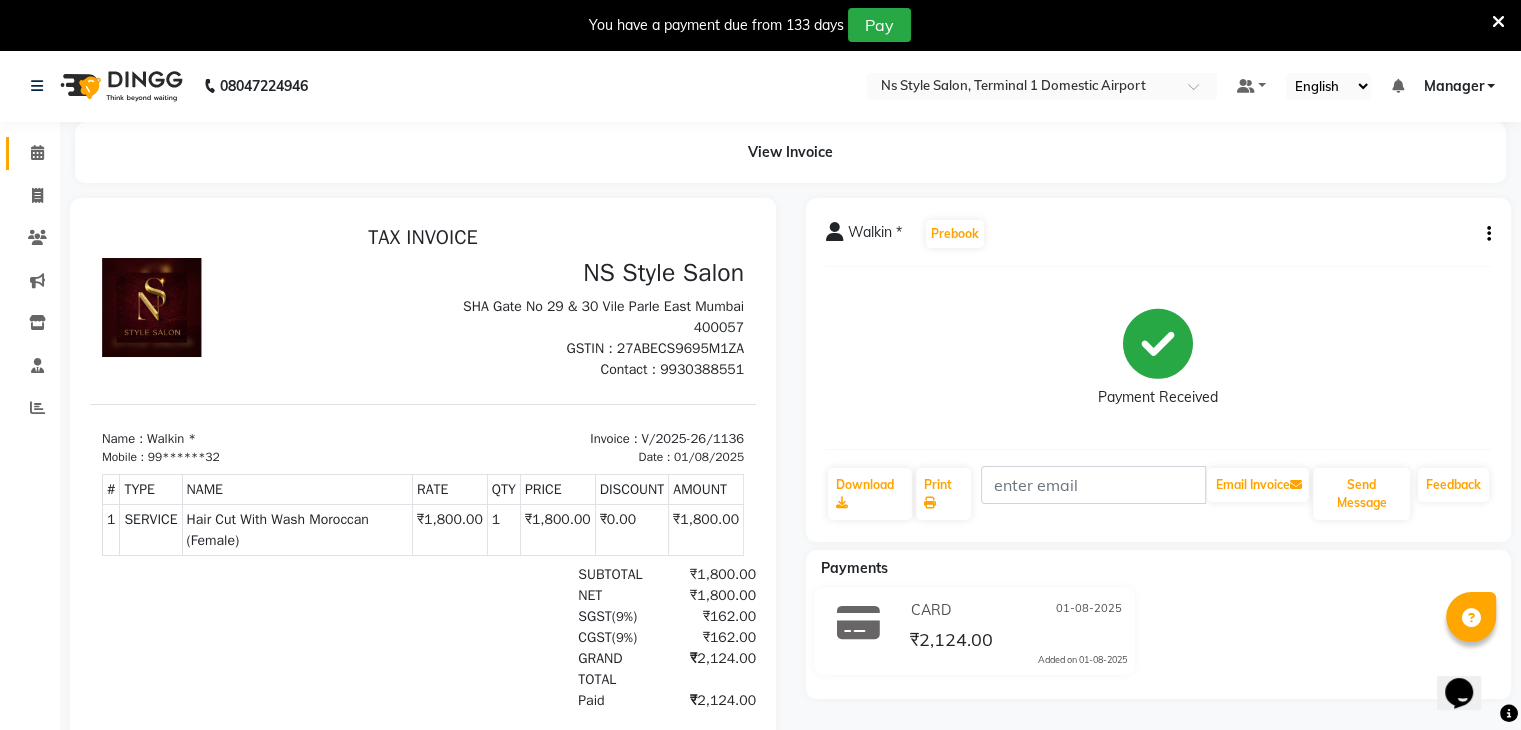 click on "Calendar" 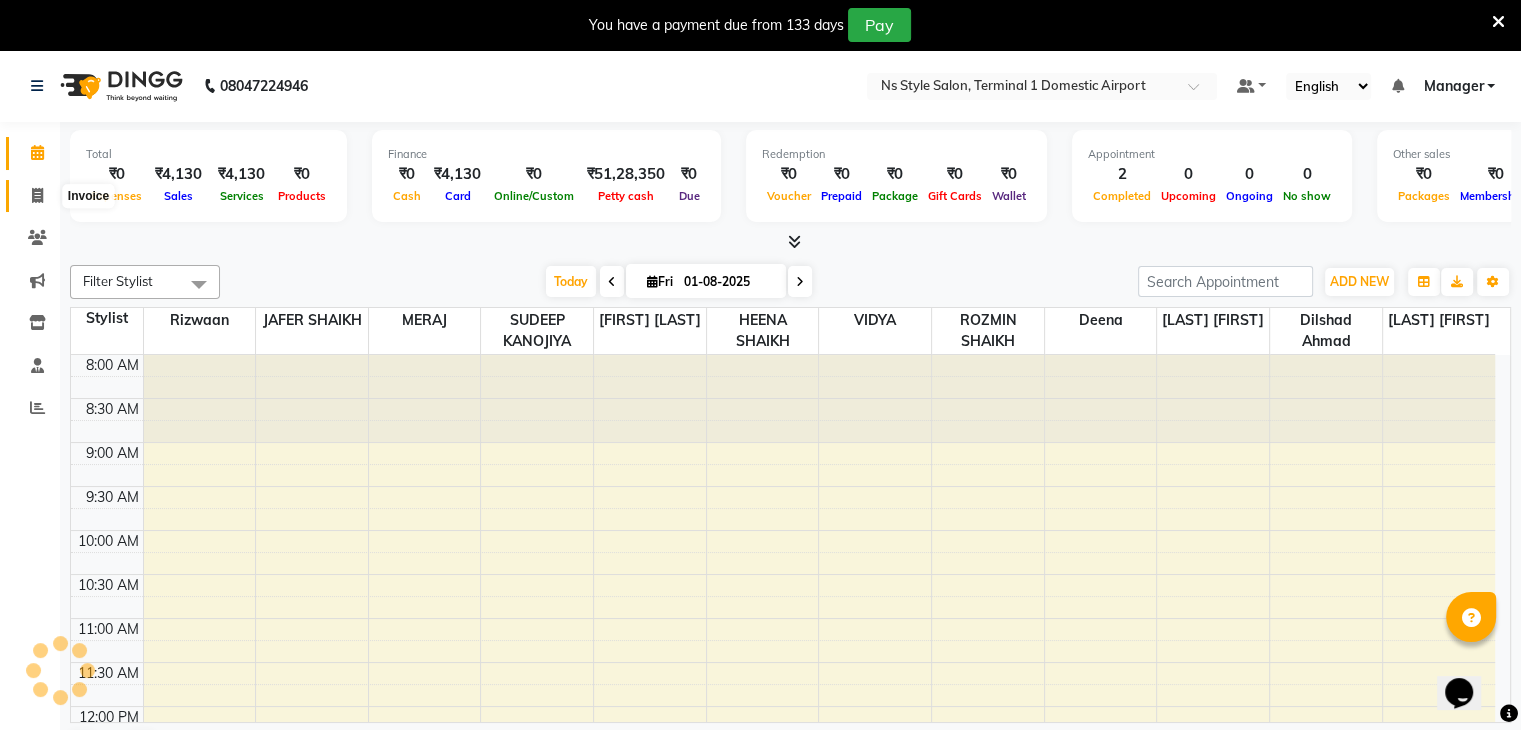 scroll, scrollTop: 436, scrollLeft: 0, axis: vertical 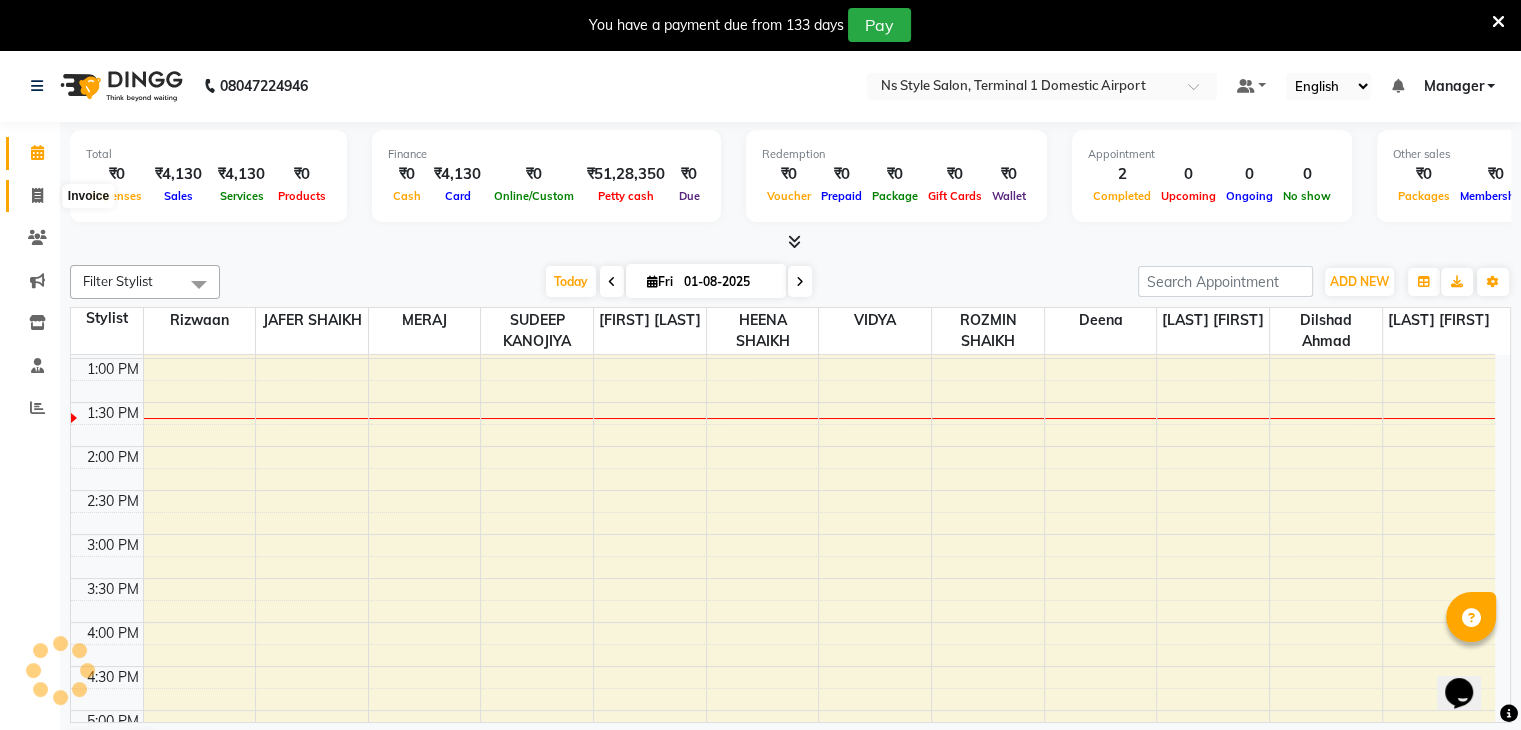 click 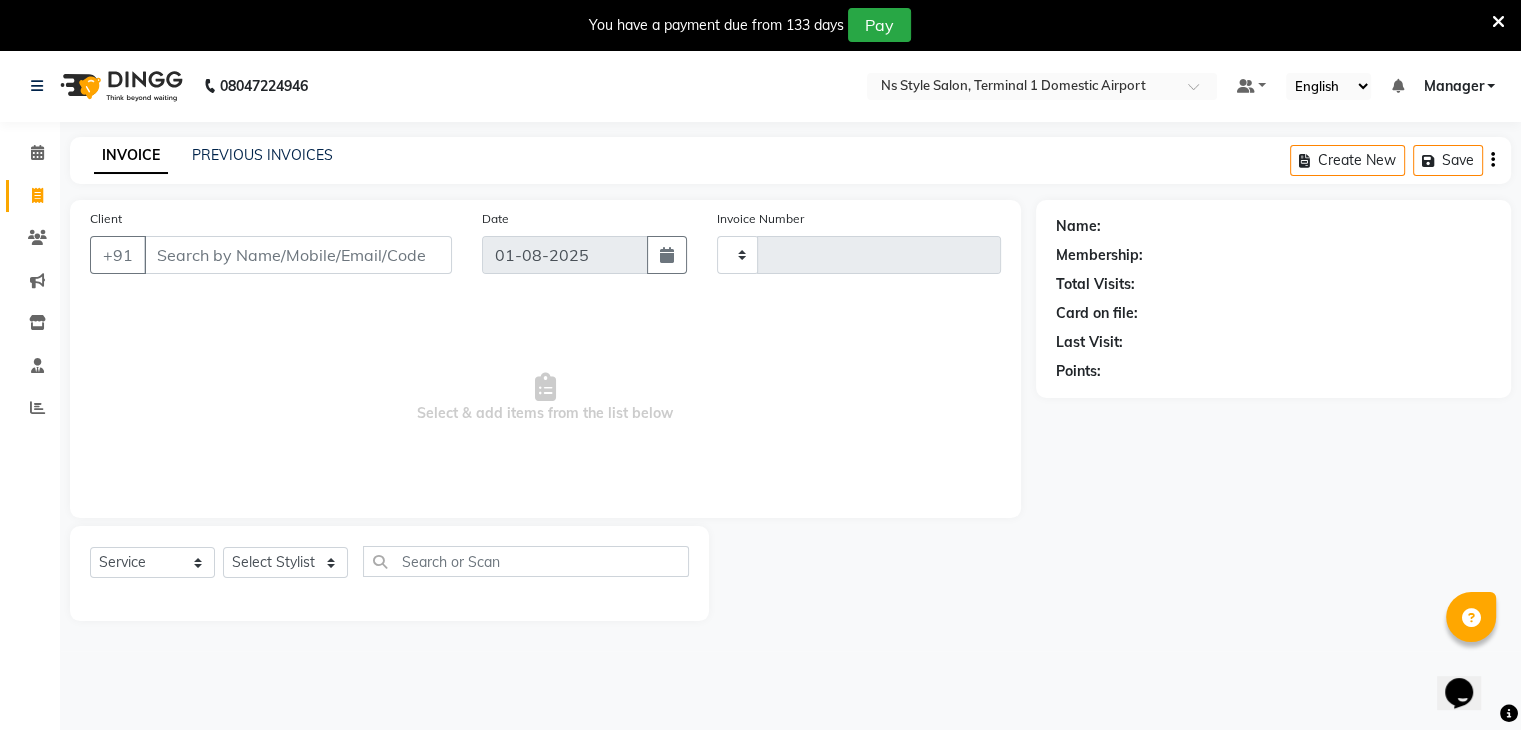 type on "1137" 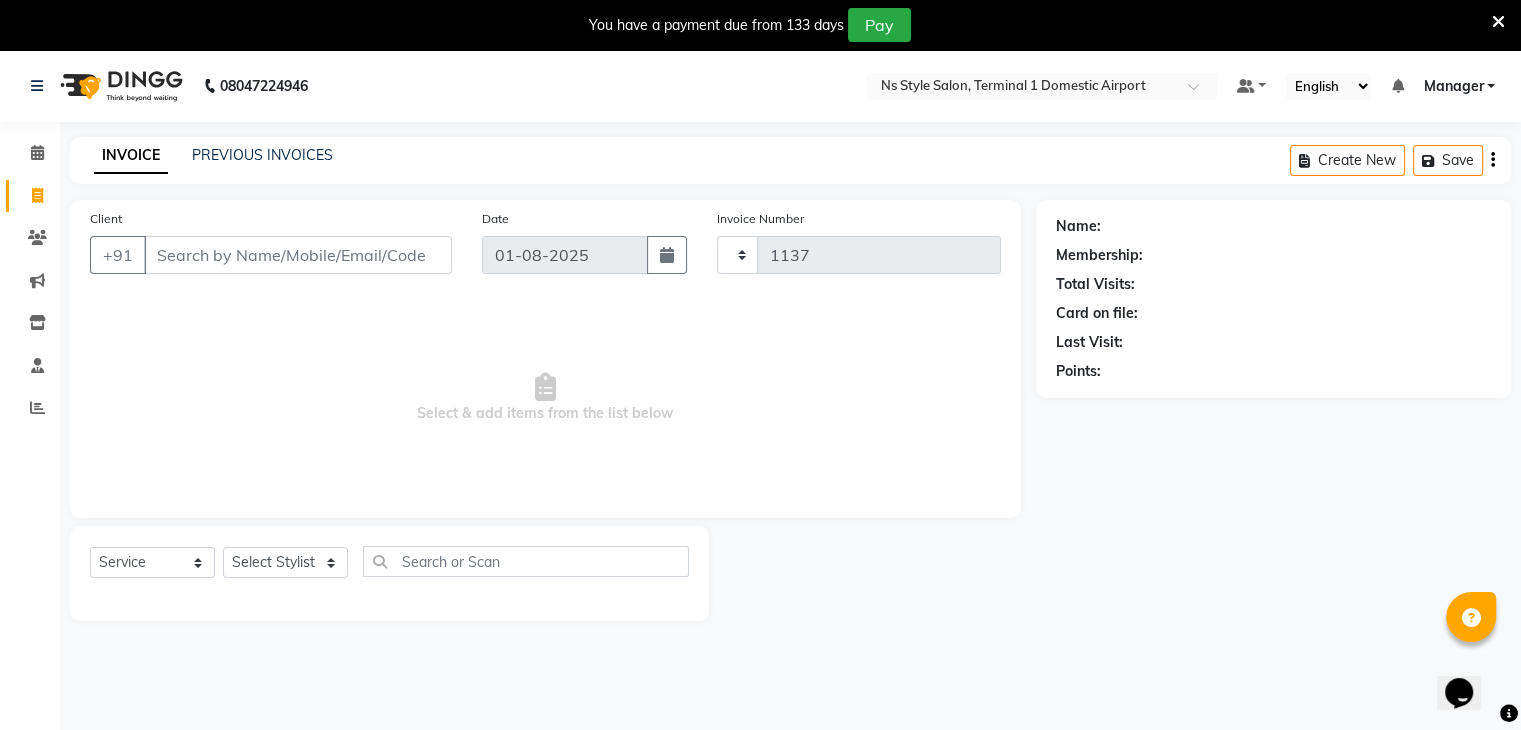 select on "5659" 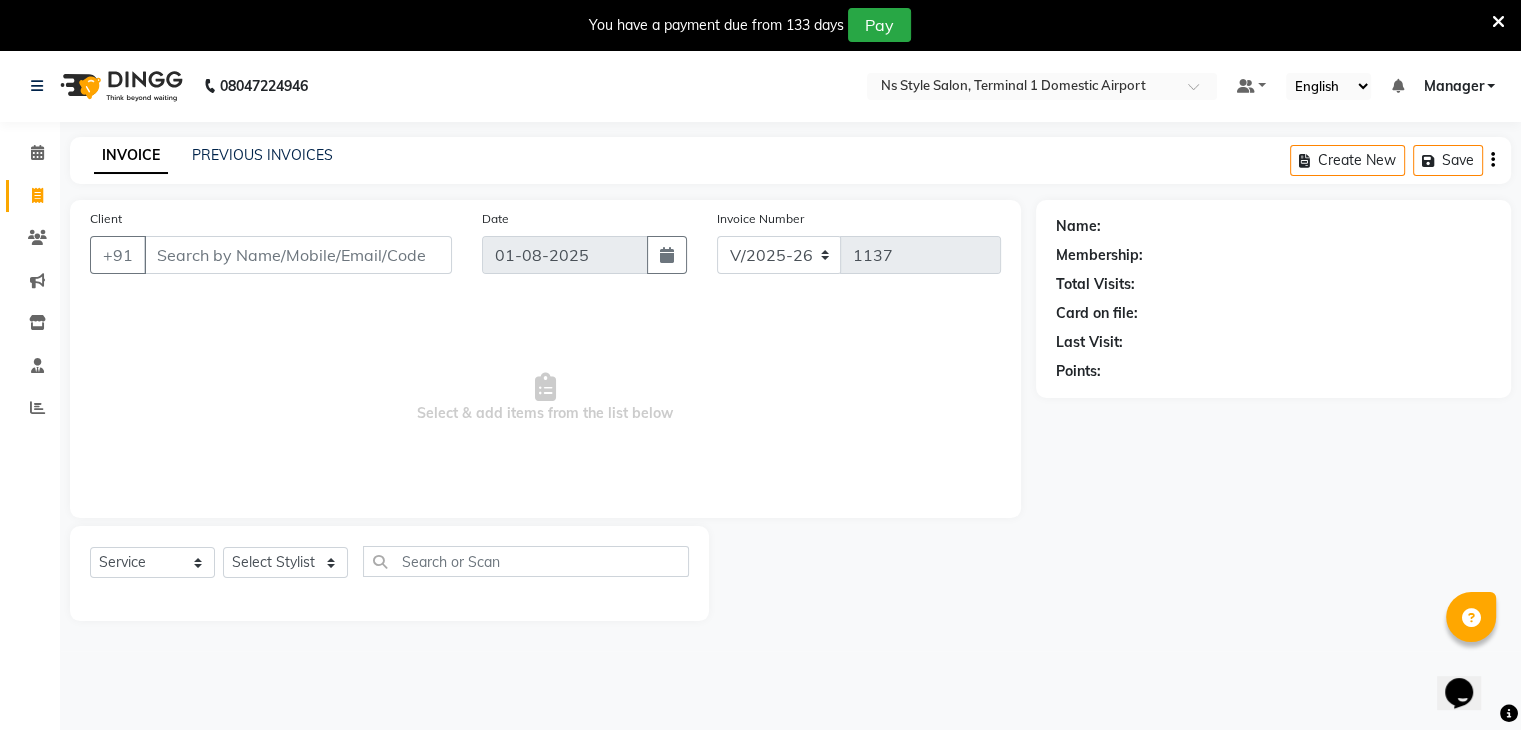 click on "PREVIOUS INVOICES" 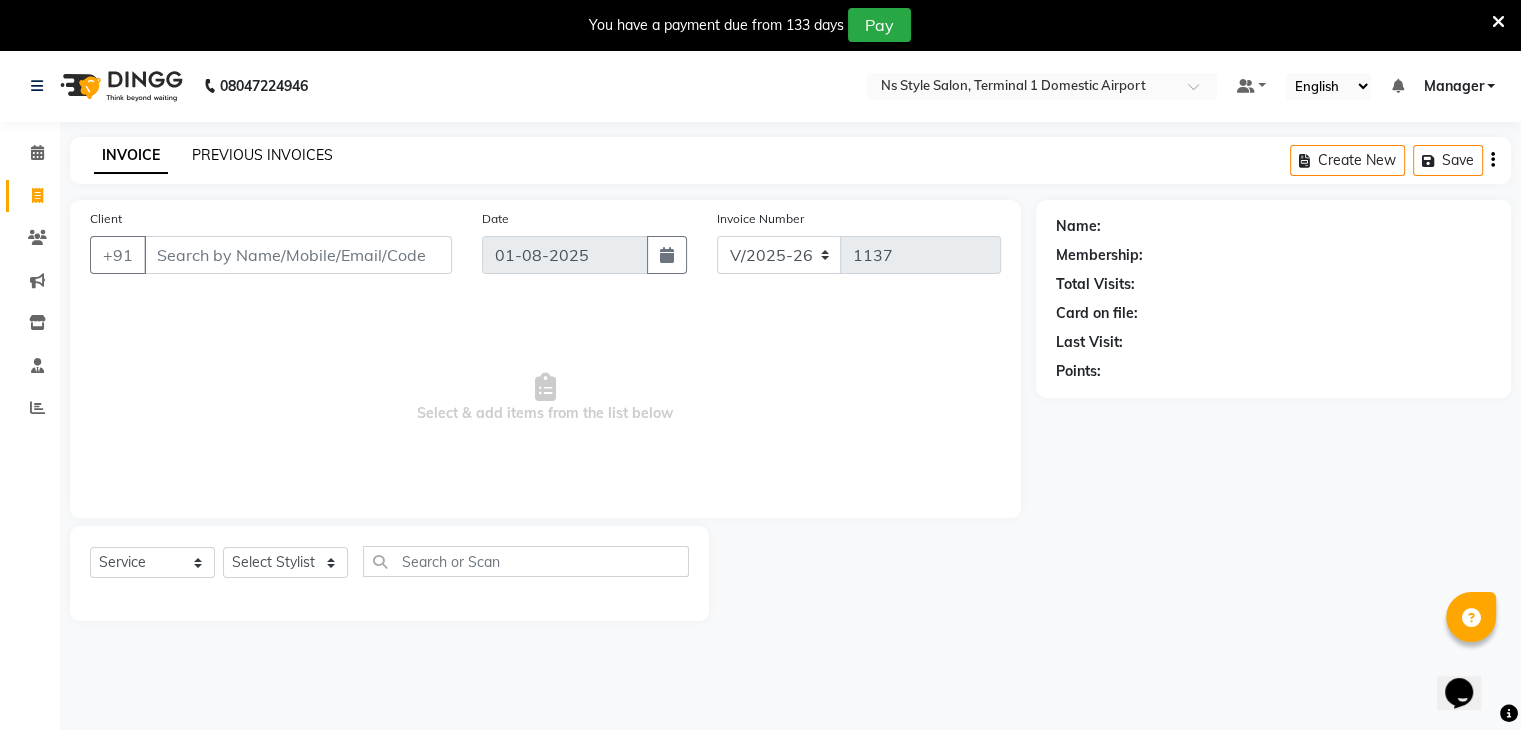 click on "PREVIOUS INVOICES" 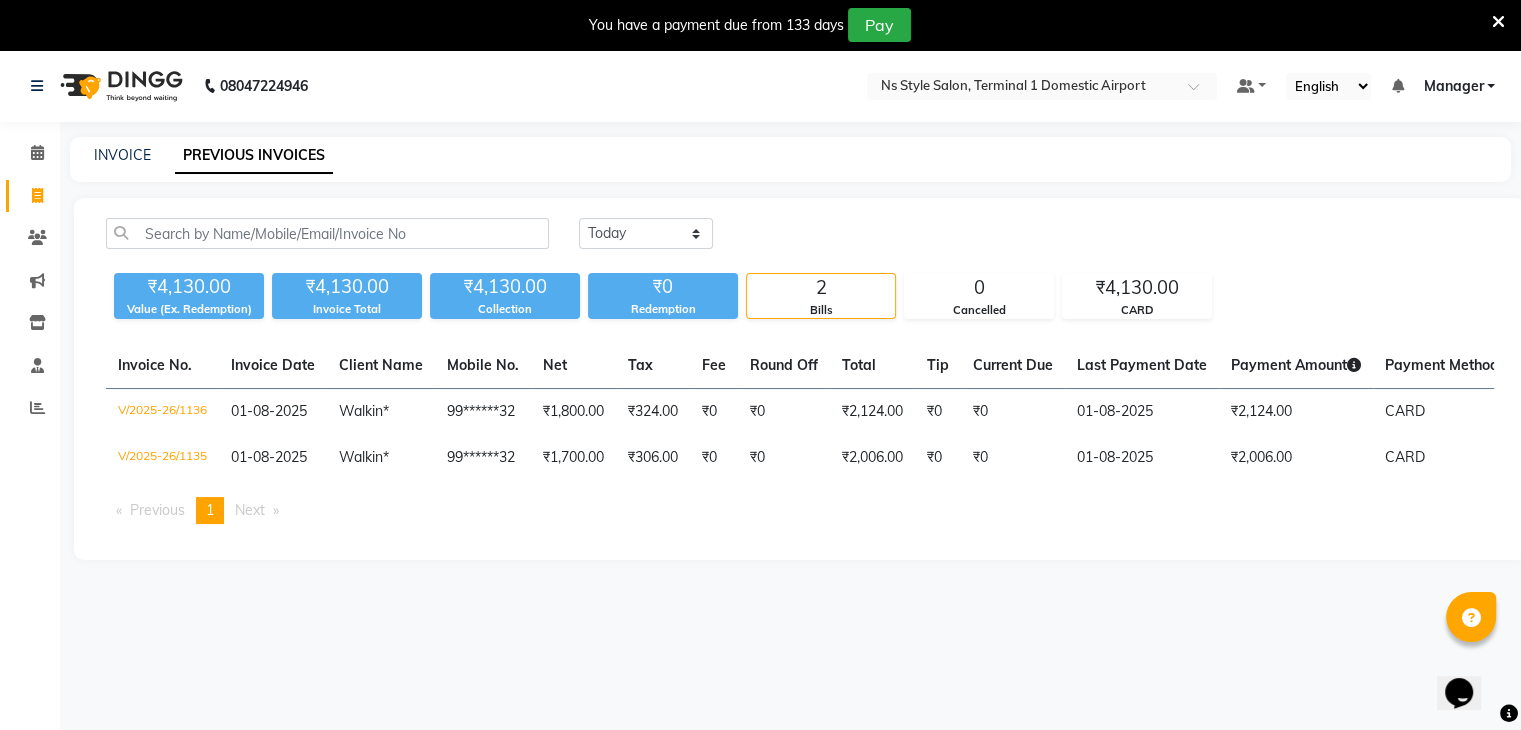 click on "PREVIOUS INVOICES" 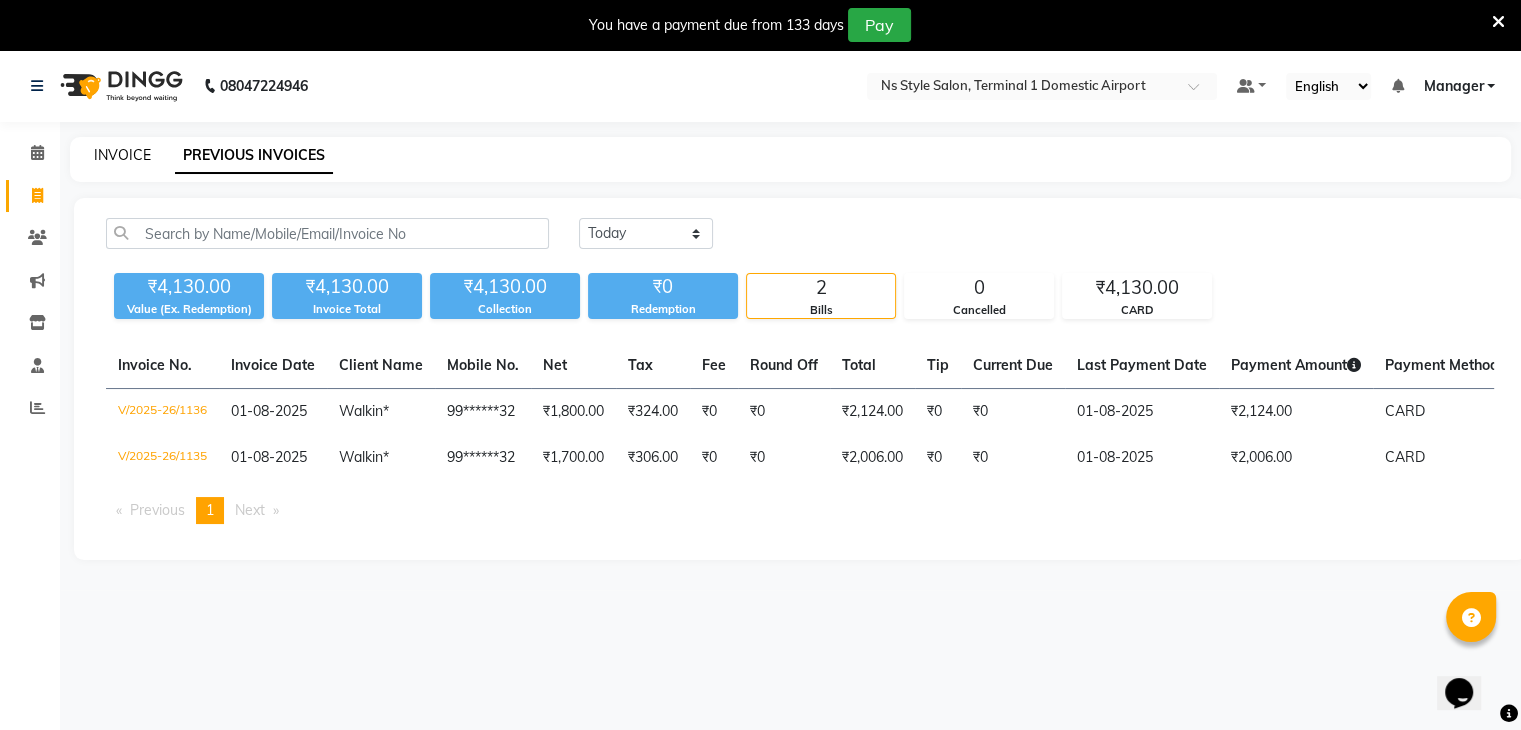 click on "INVOICE" 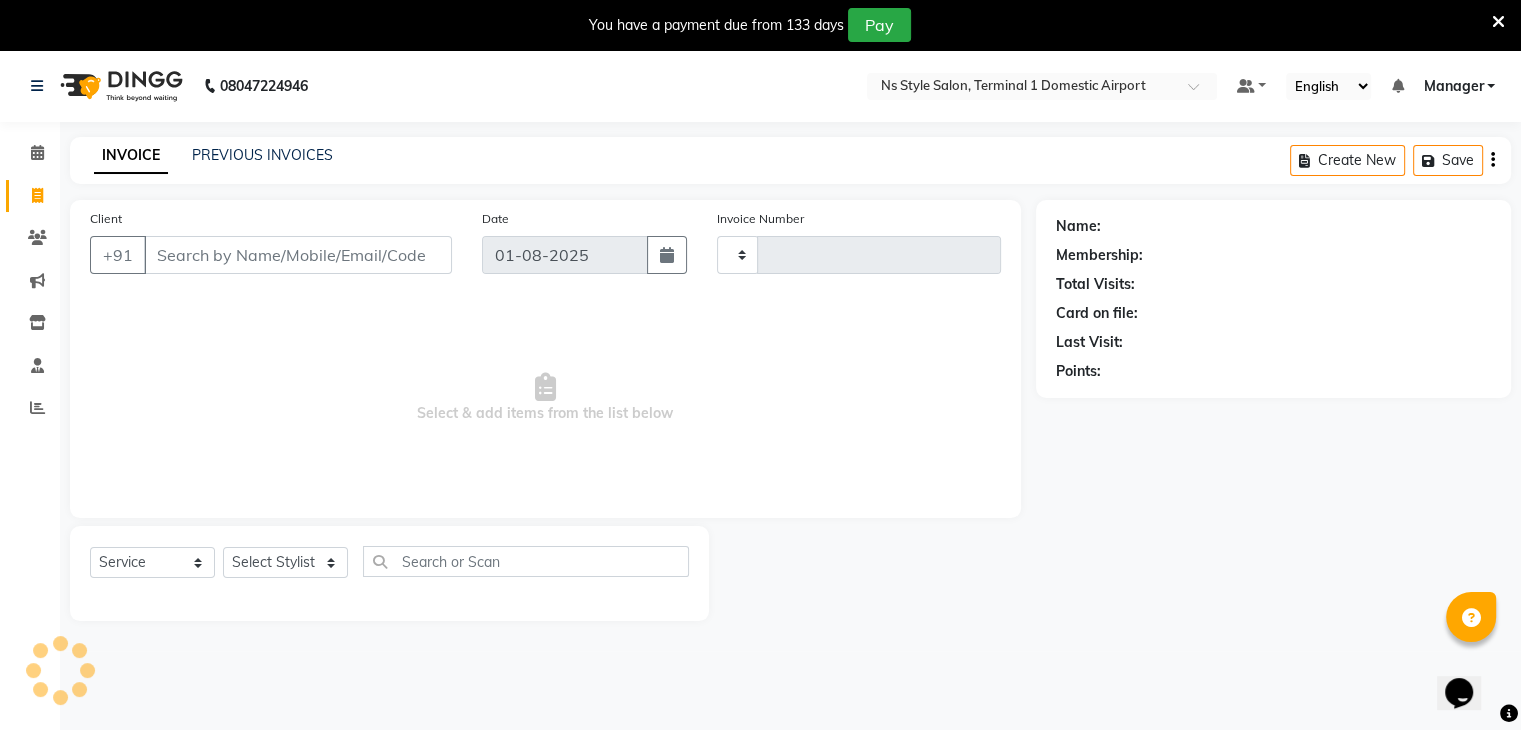 scroll, scrollTop: 20, scrollLeft: 0, axis: vertical 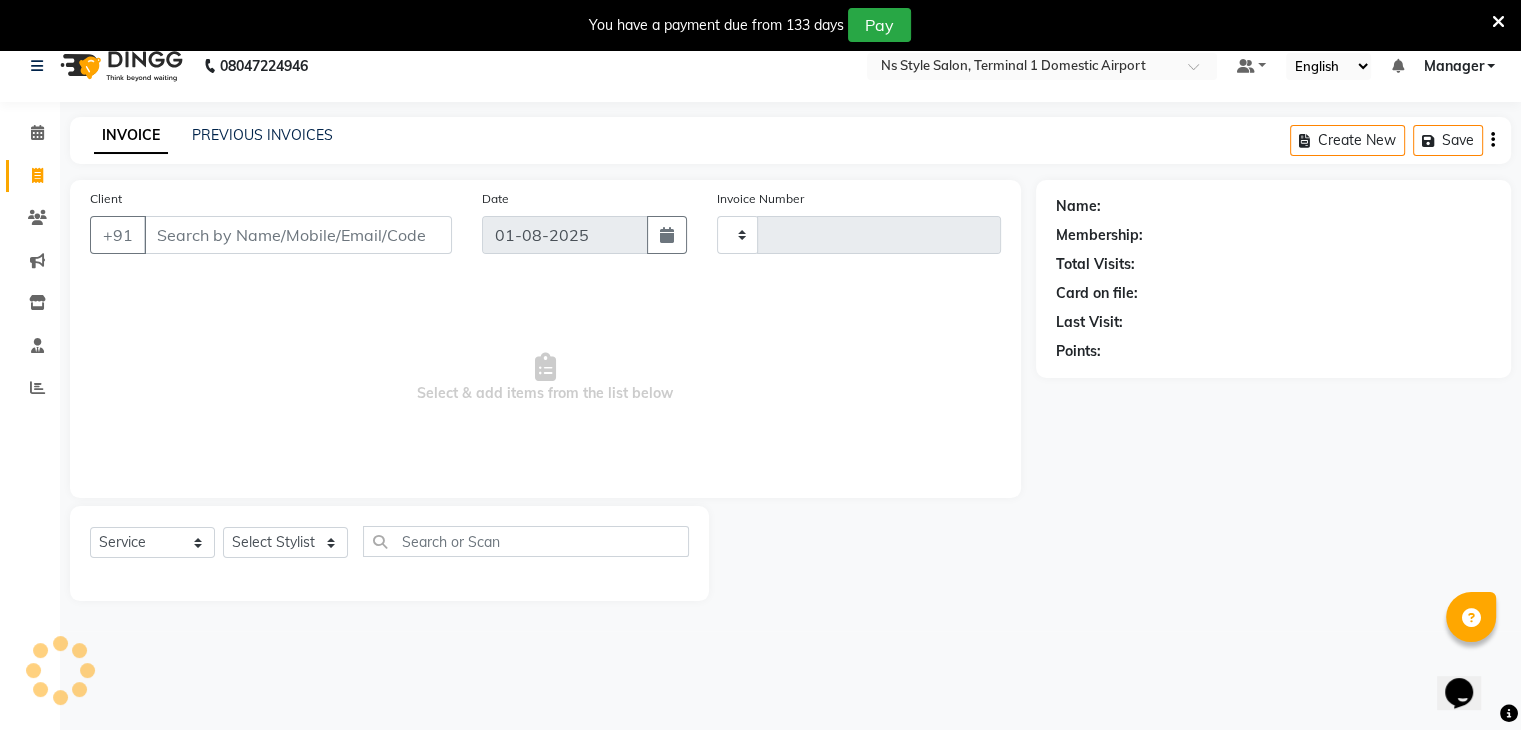 type on "1137" 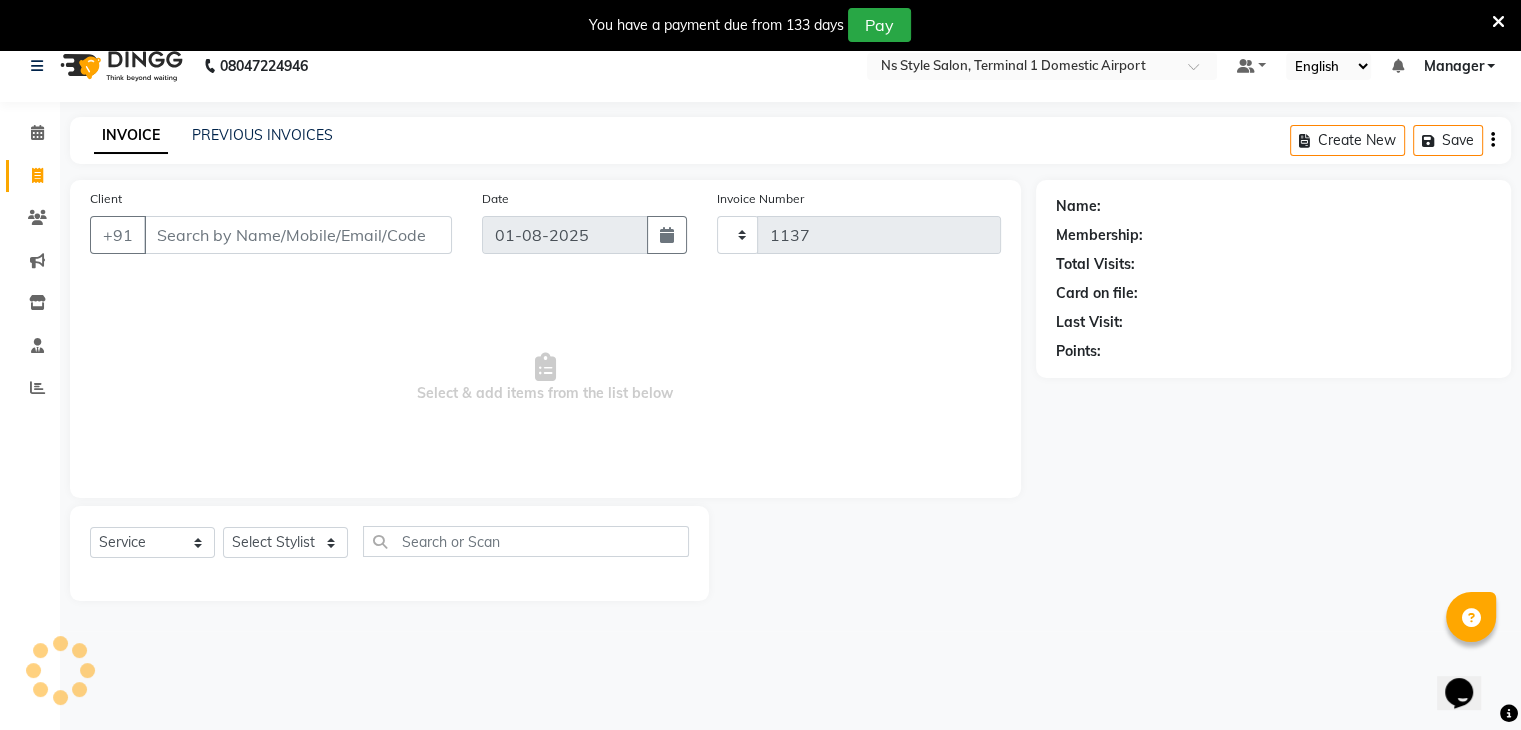 select on "5659" 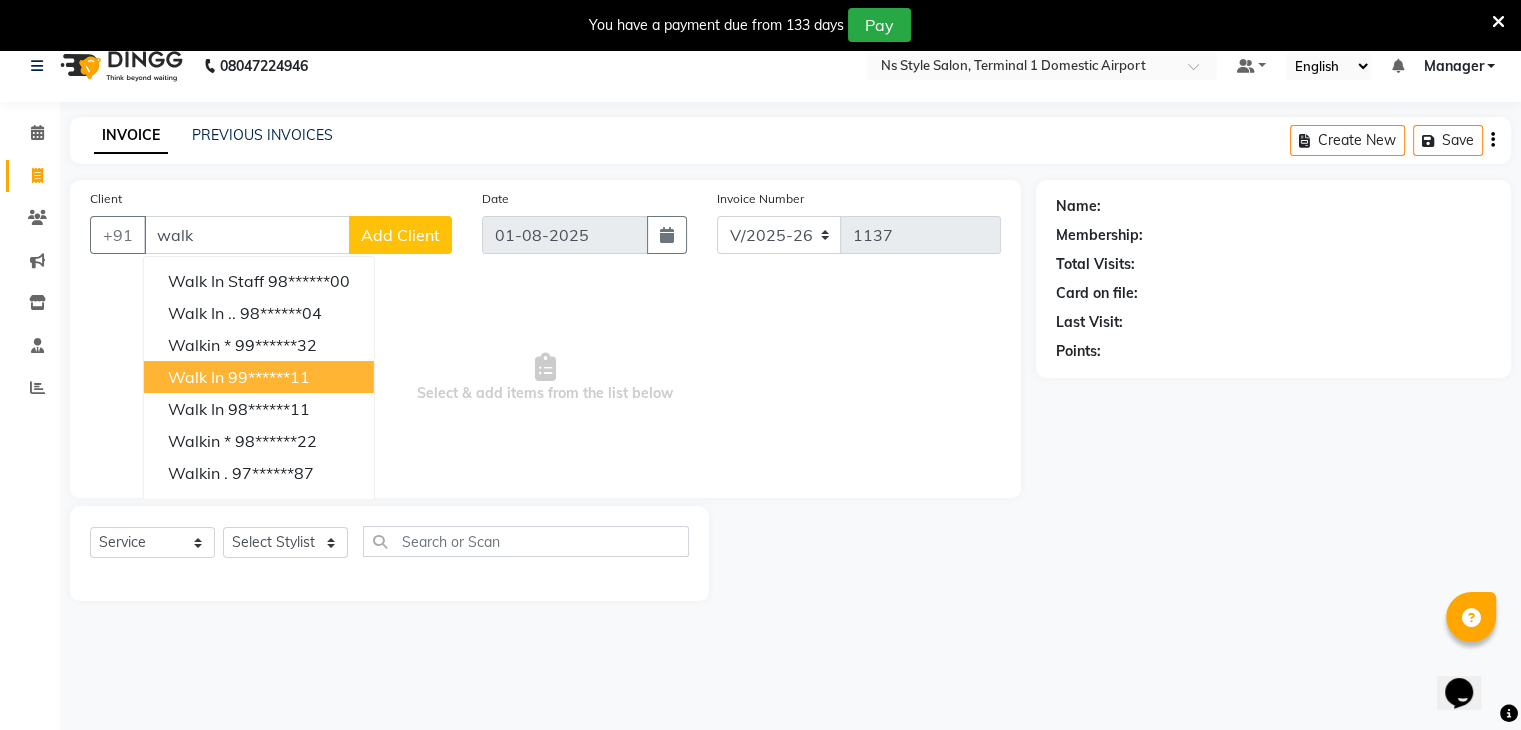 click on "Walk In" at bounding box center (196, 377) 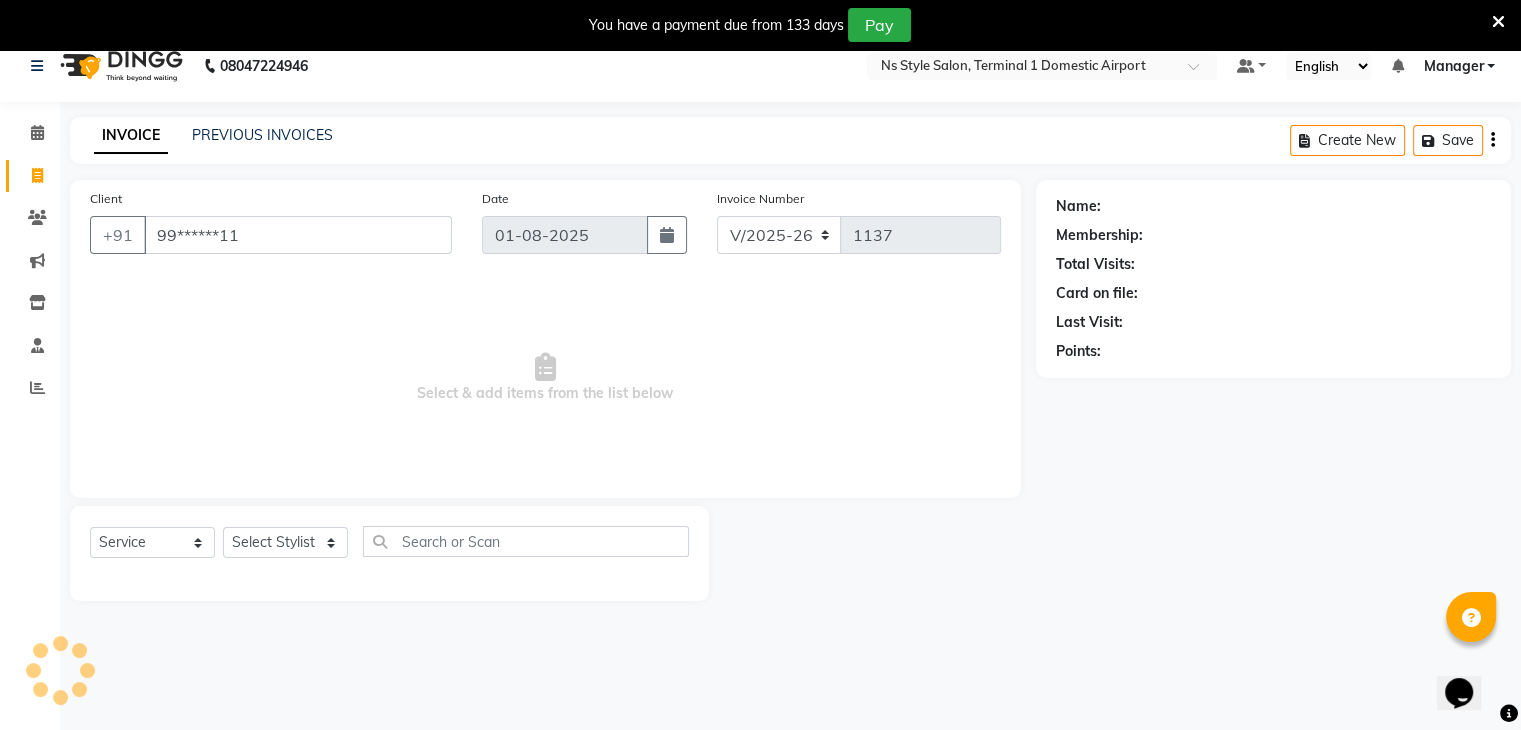 type on "99******11" 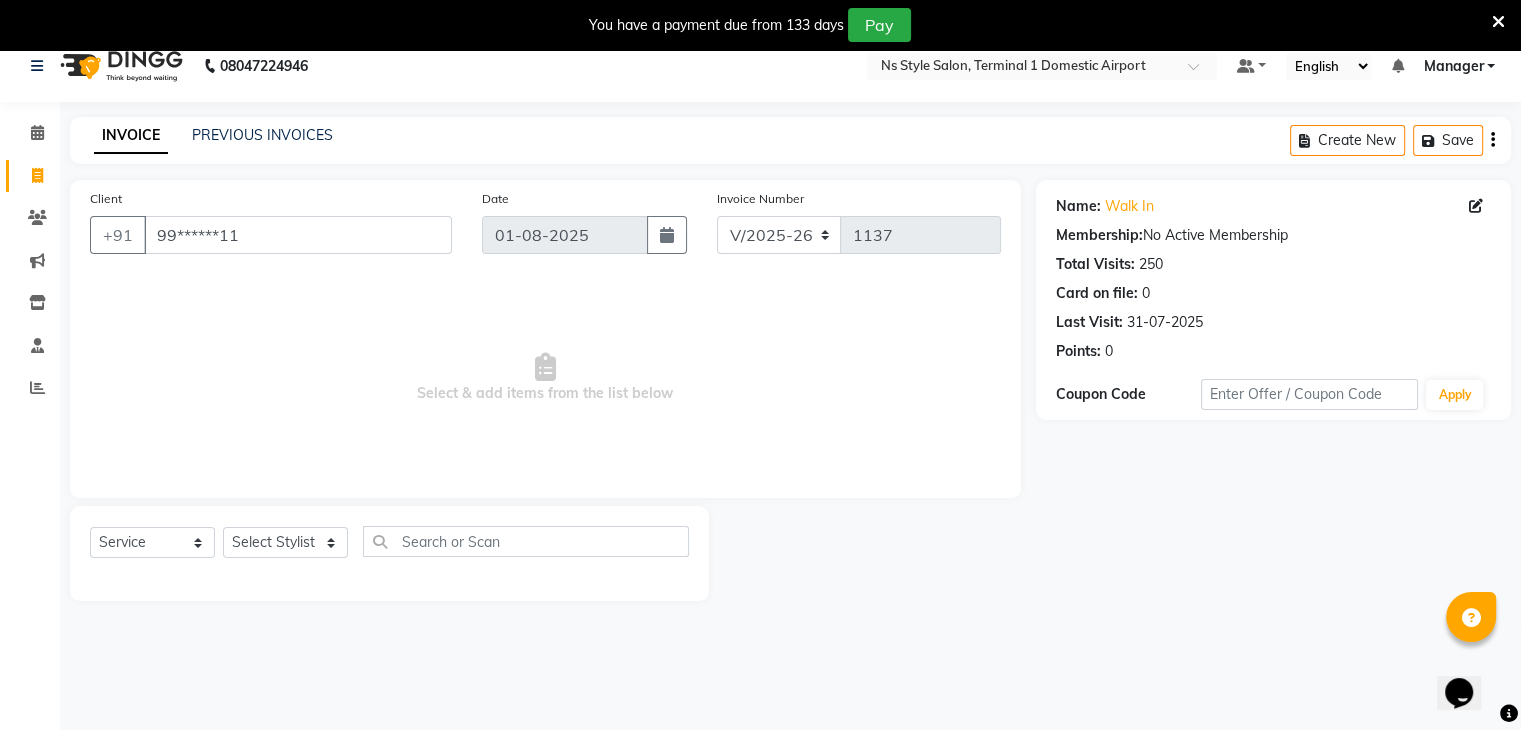 click on "Select  Service  Product  Membership  Package Voucher Prepaid Gift Card  Select Stylist Deena  Dilshad Ahmad GRROWWIDE HEENA SHAIKH JAFER SHAIKH Manager MERAJ NOOR ISLAM Rizwaan ROZMIN SHAIKH SUDEEP KANOJIYA SUNIL KUMAR Tiwari Sanjay VIDYA Zainab Ansari" 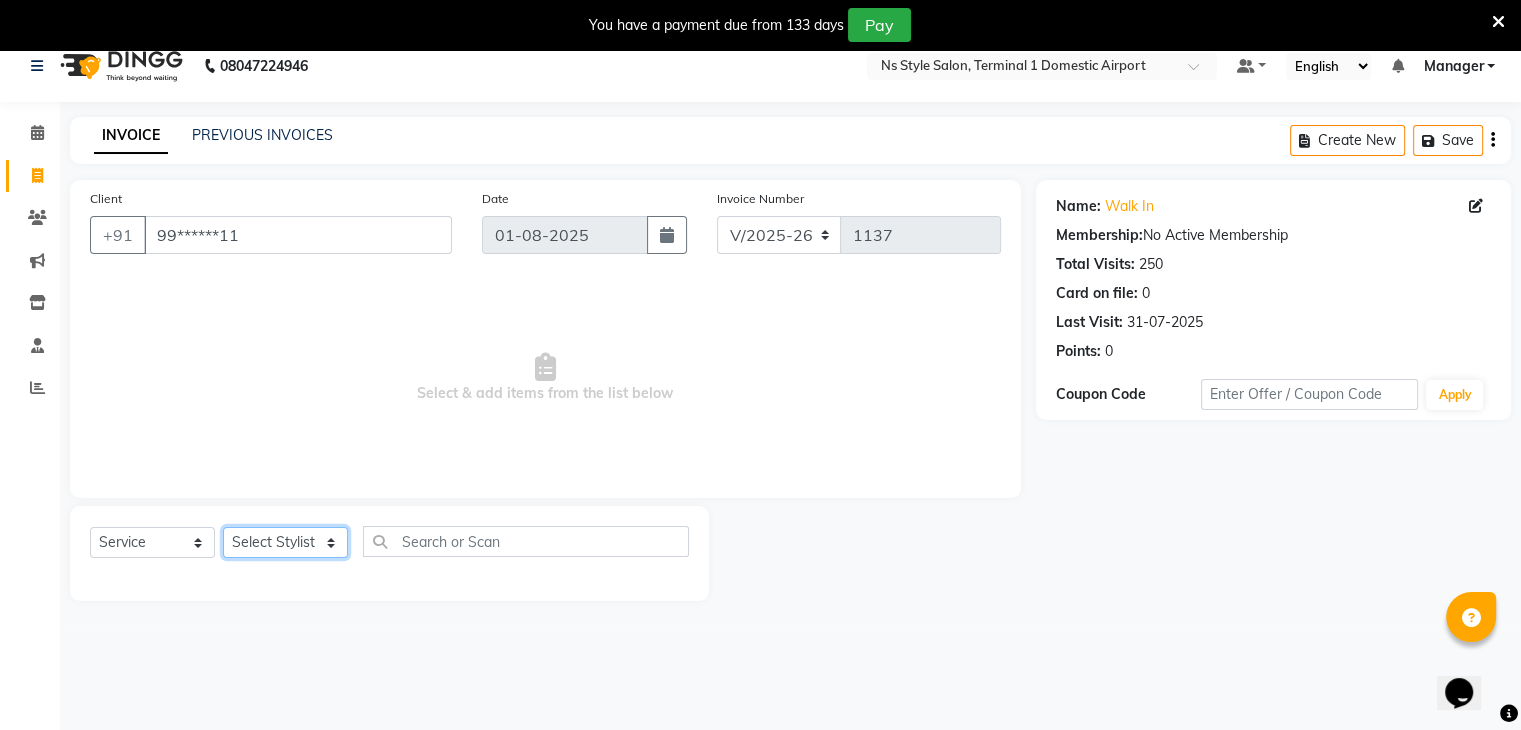 click on "Select Stylist Deena  Dilshad Ahmad GRROWWIDE HEENA SHAIKH JAFER SHAIKH Manager MERAJ NOOR ISLAM Rizwaan ROZMIN SHAIKH SUDEEP KANOJIYA SUNIL KUMAR Tiwari Sanjay VIDYA Zainab Ansari" 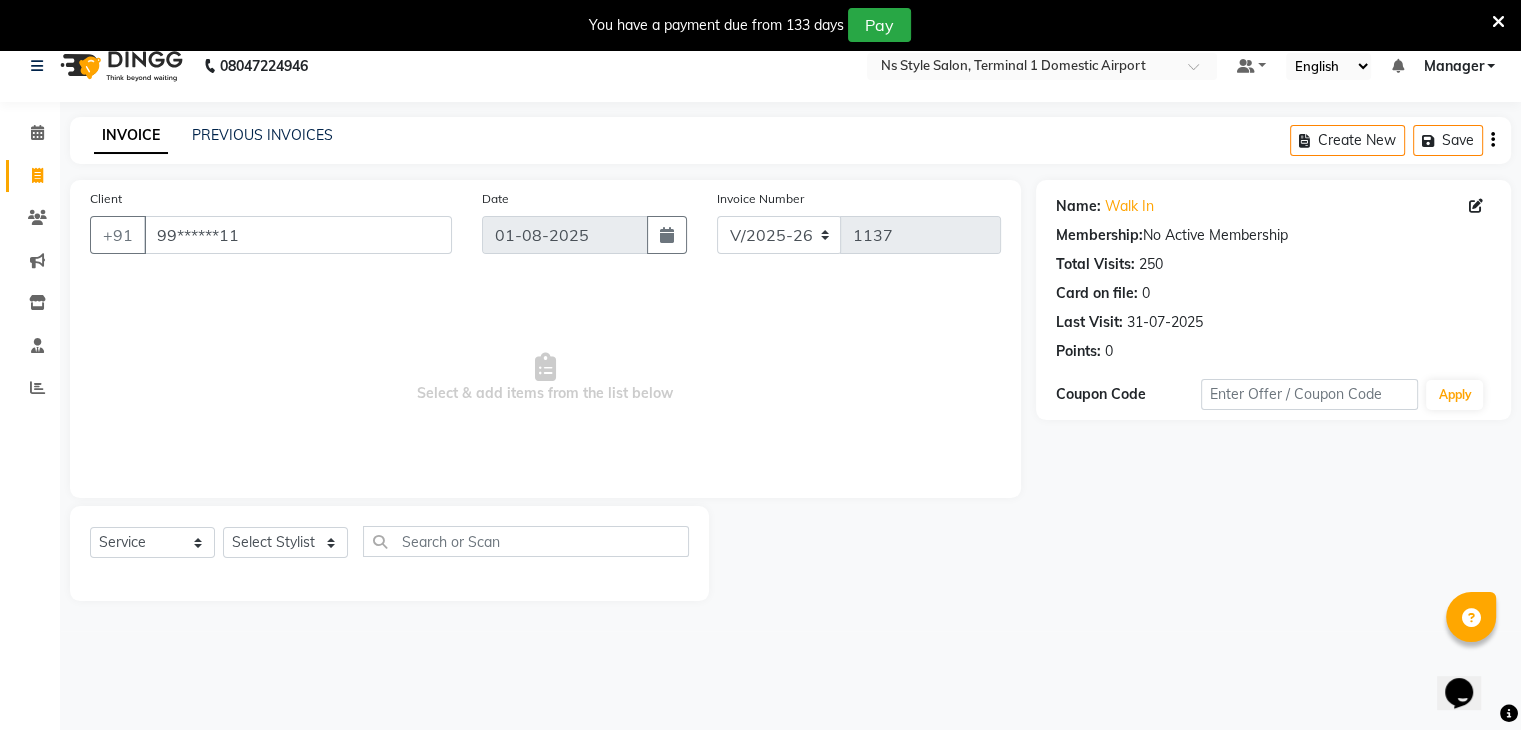 click on "Select & add items from the list below" at bounding box center [545, 378] 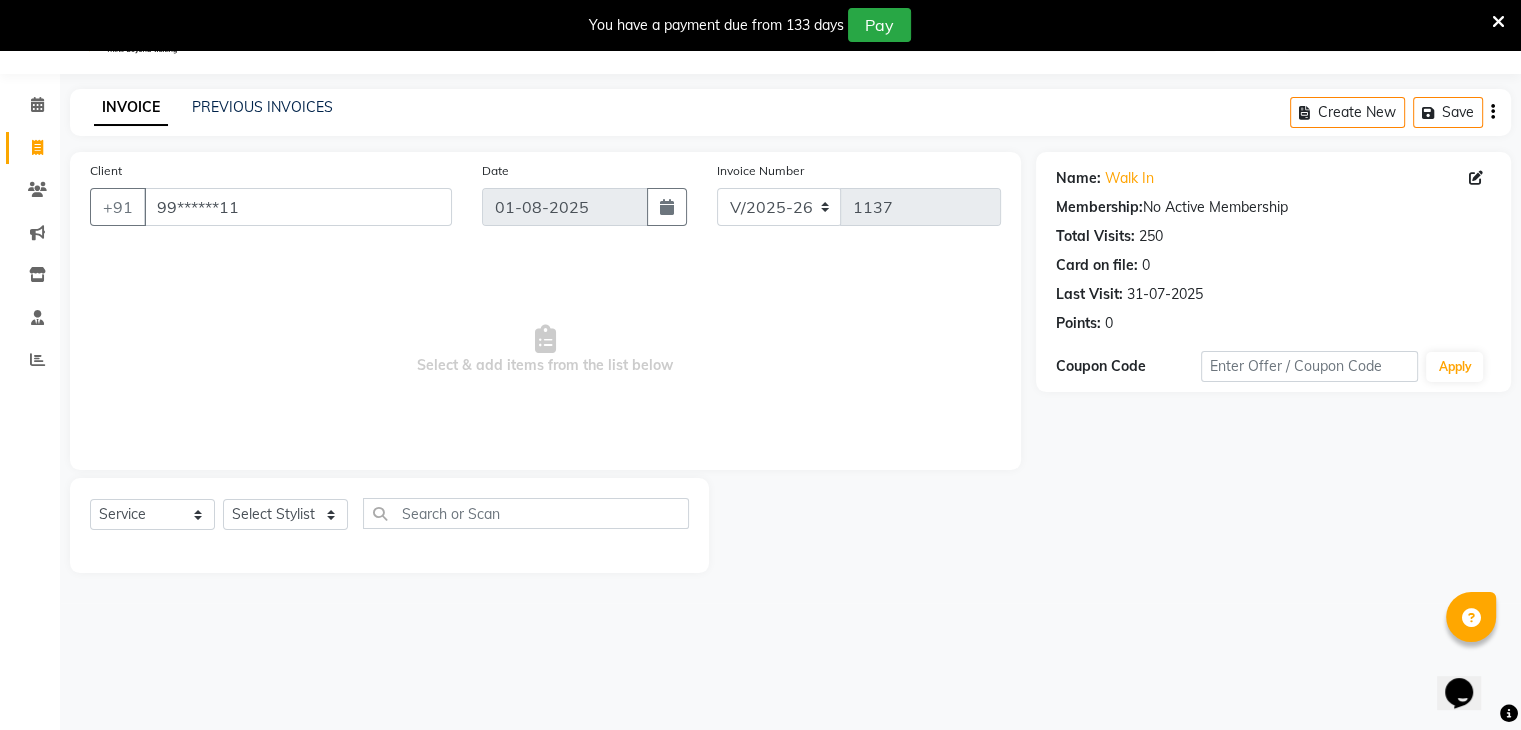 scroll, scrollTop: 50, scrollLeft: 0, axis: vertical 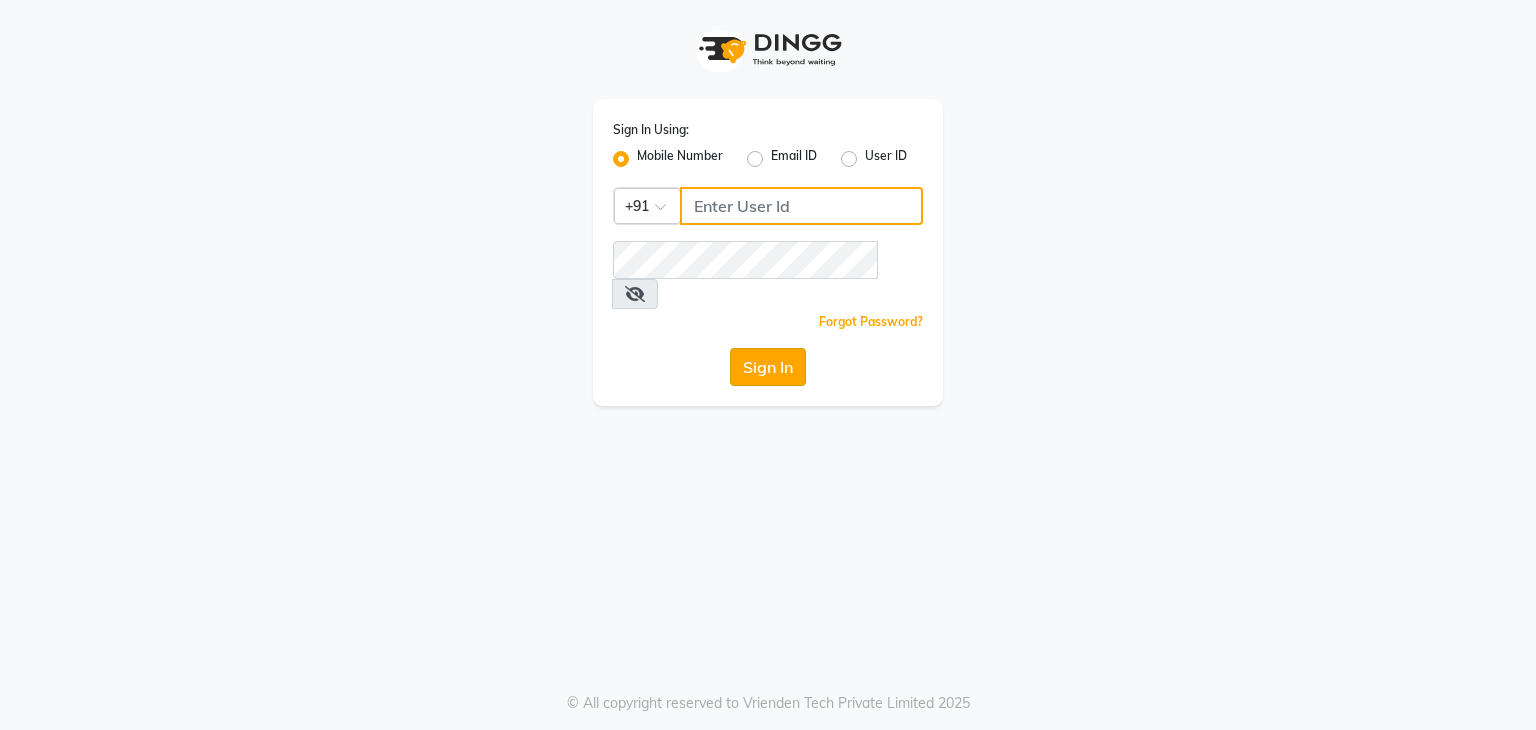 type on "9930388551" 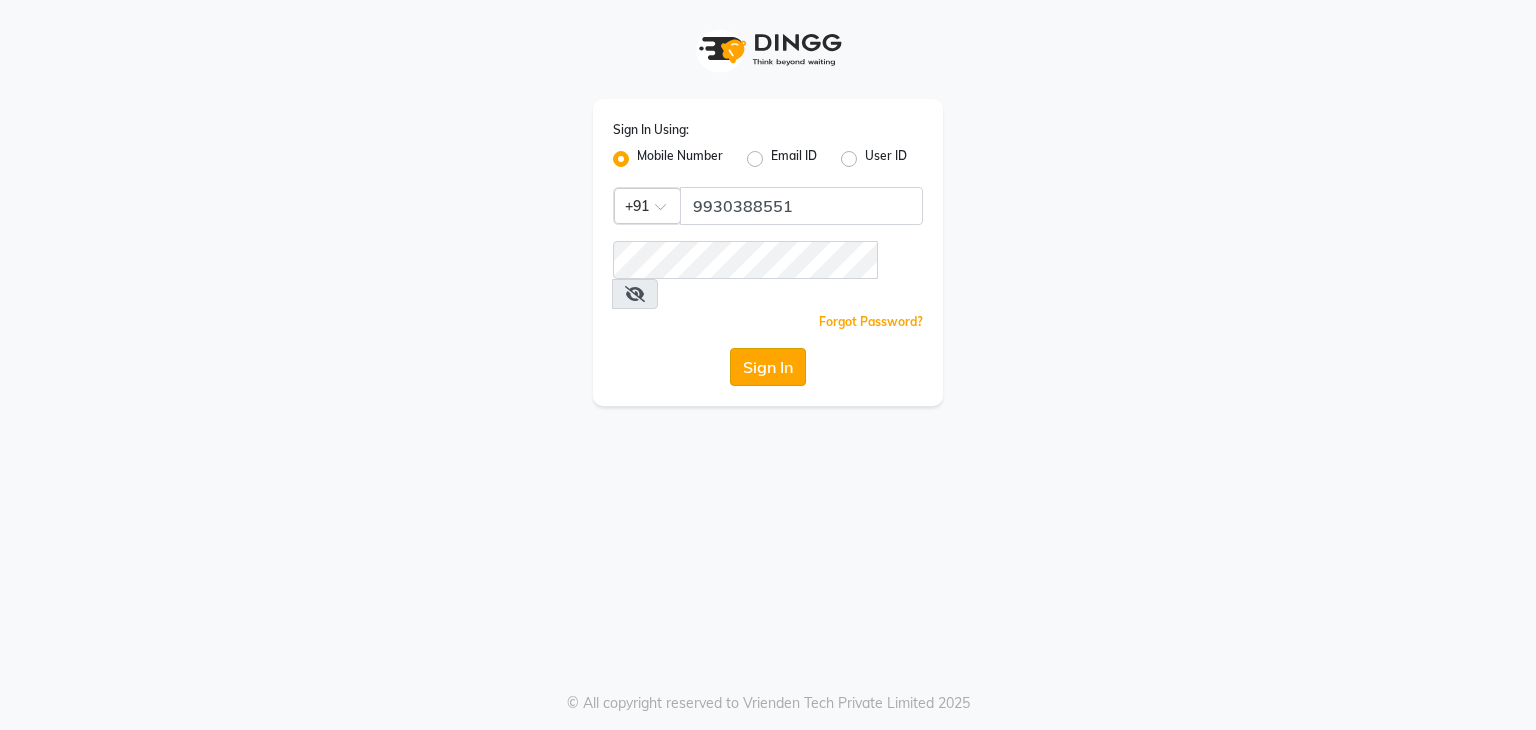 click on "Sign In" 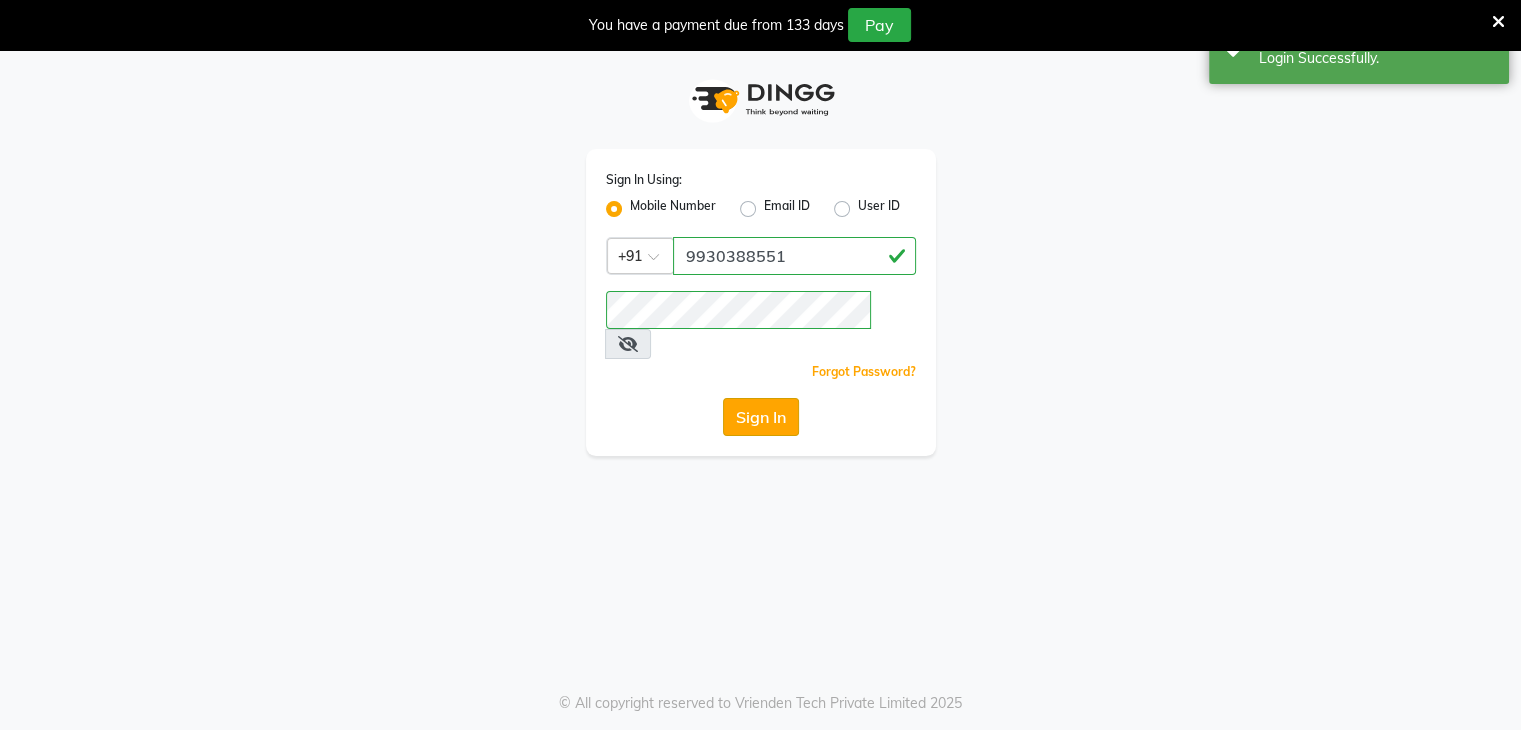 select on "service" 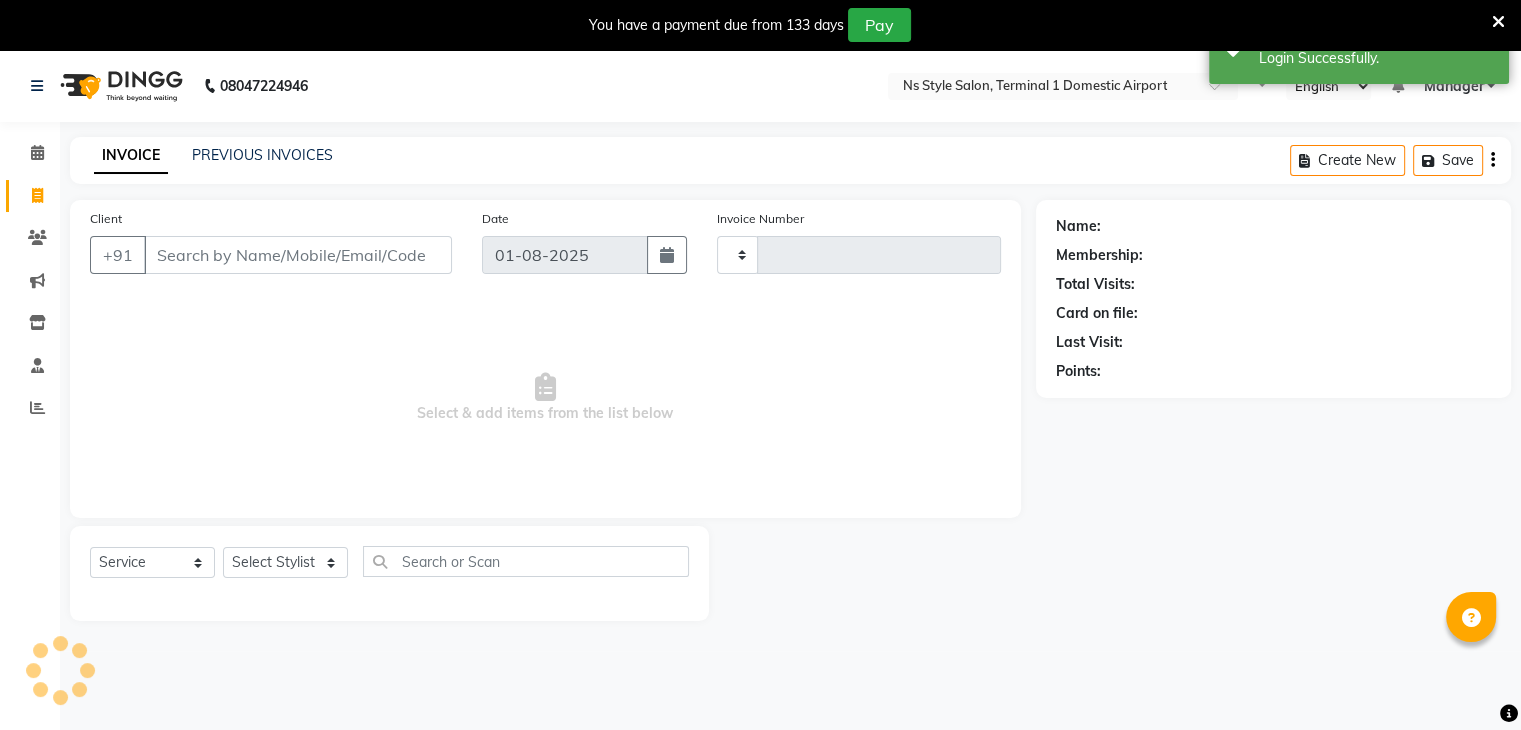 select on "en" 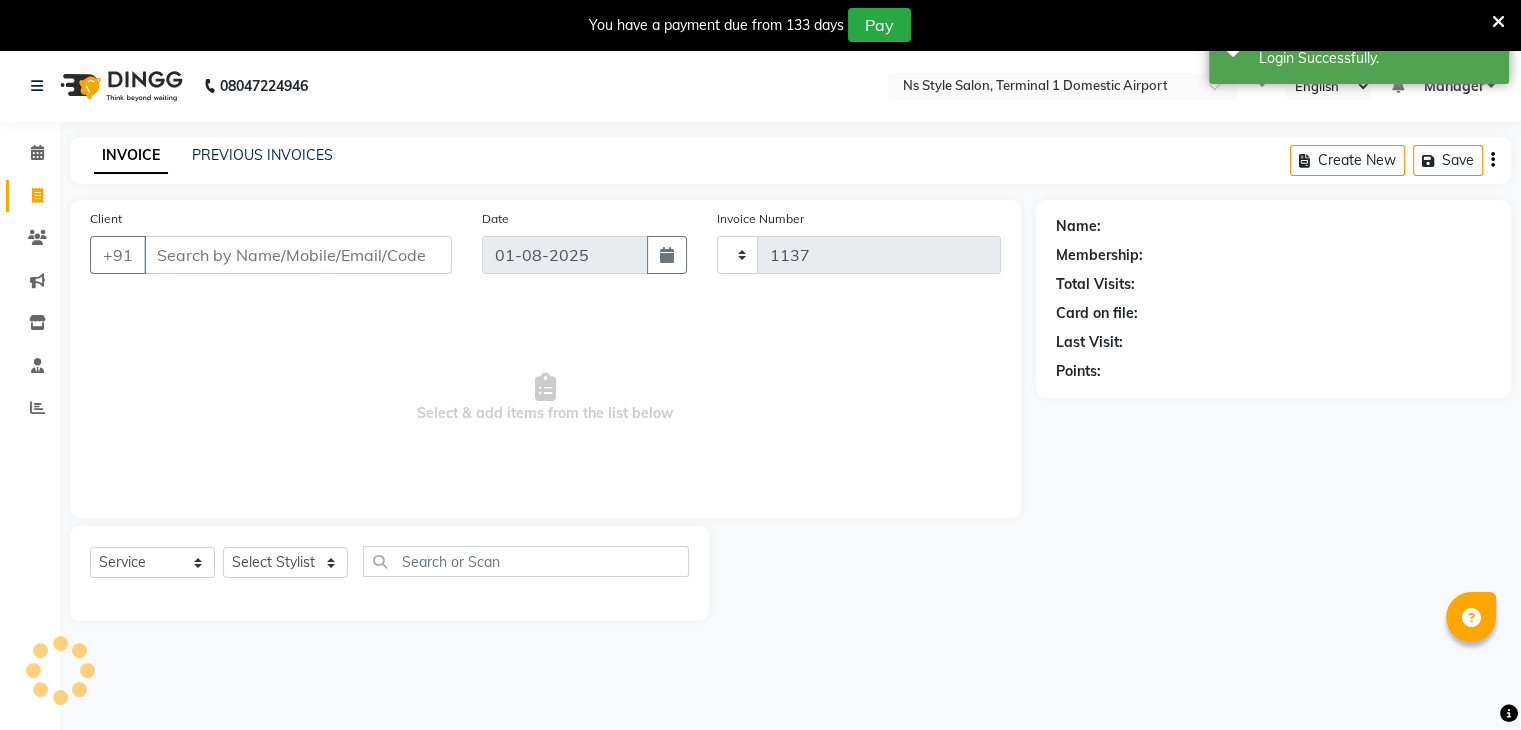 select on "5659" 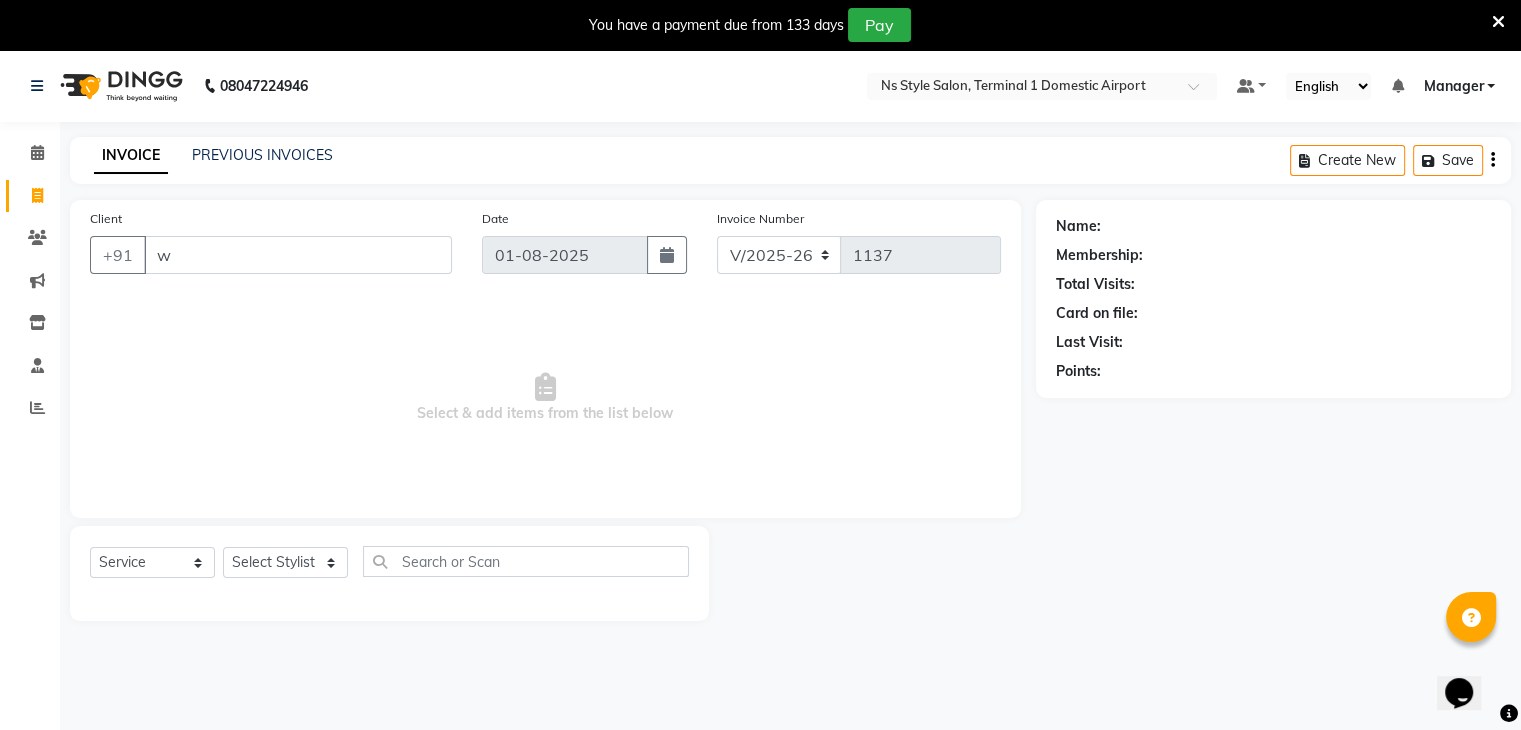 scroll, scrollTop: 0, scrollLeft: 0, axis: both 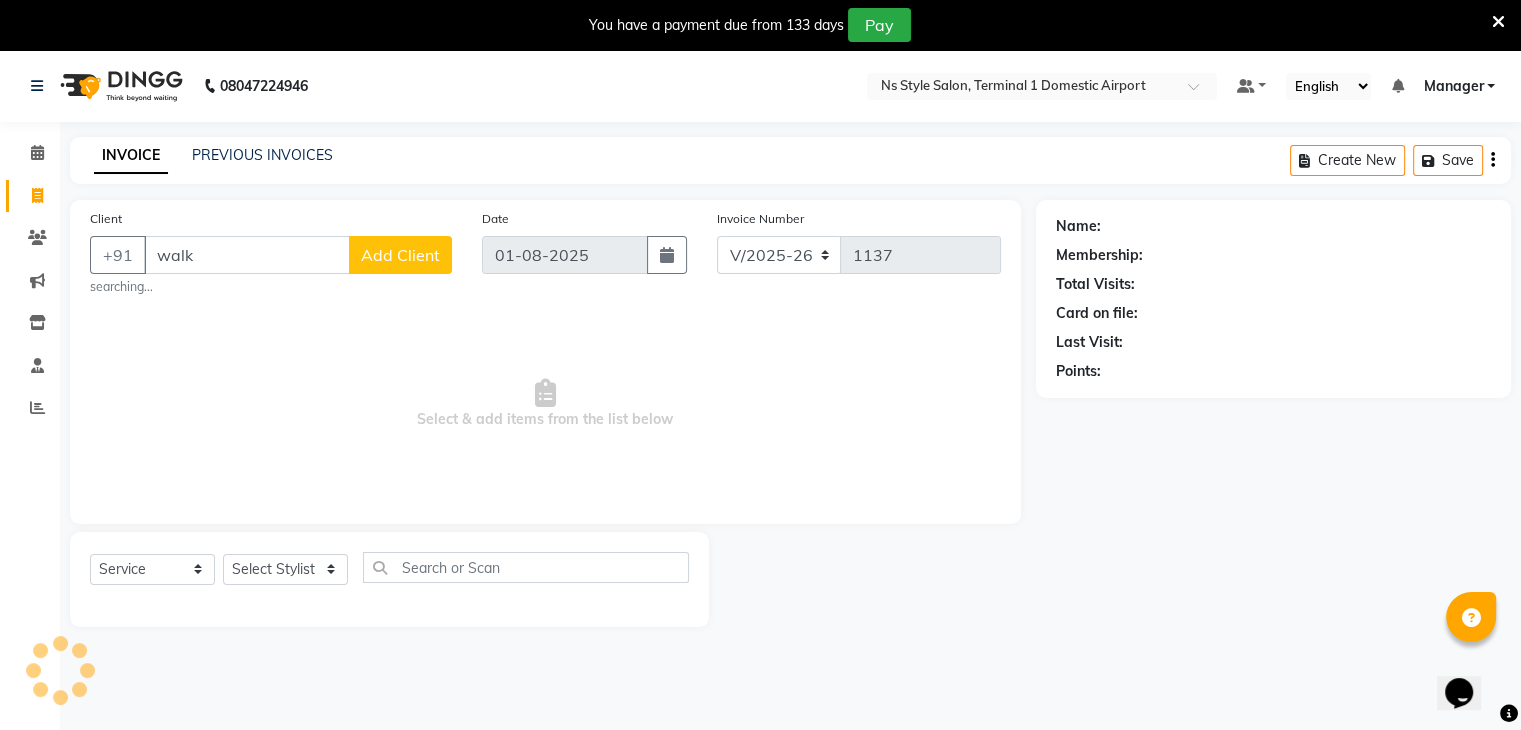 type on "walk" 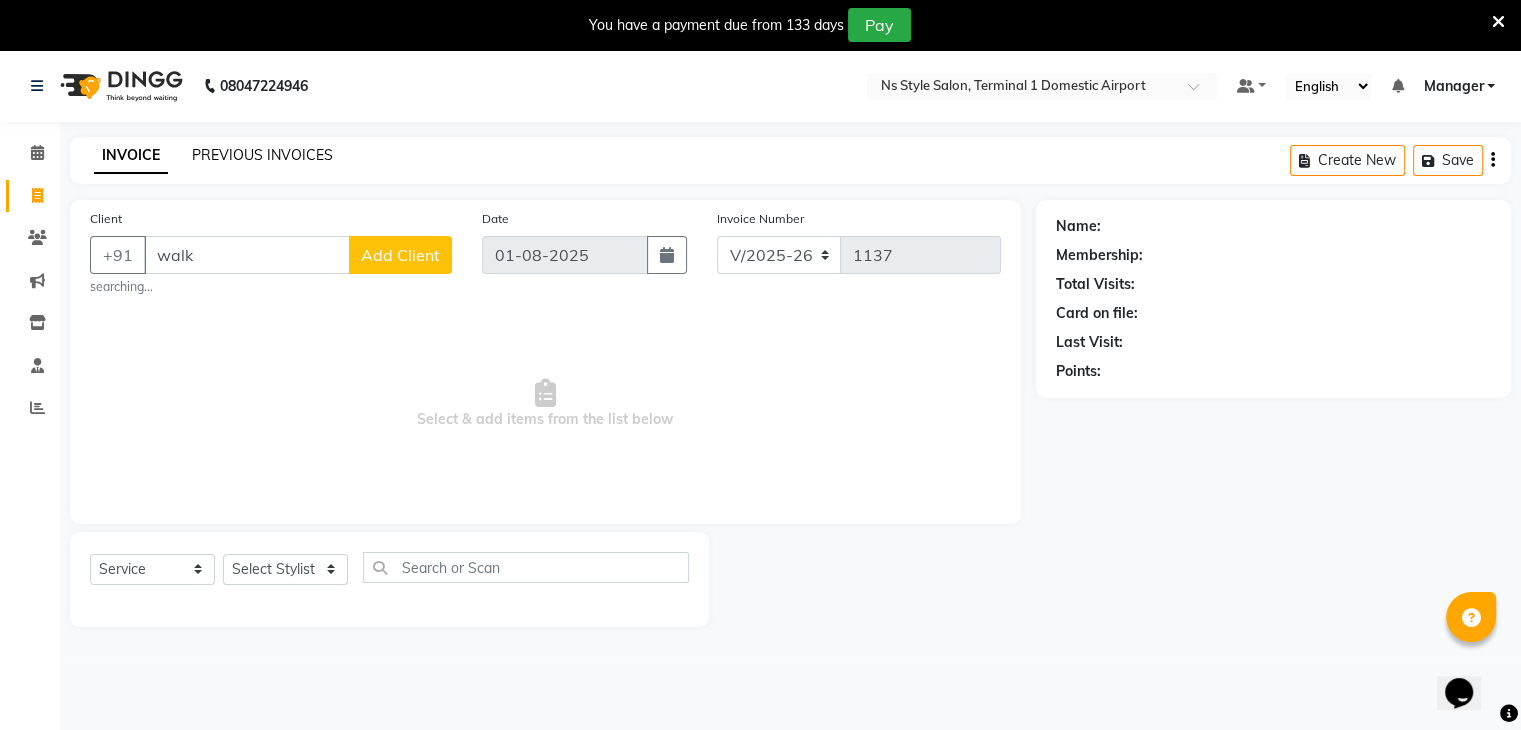 click on "PREVIOUS INVOICES" 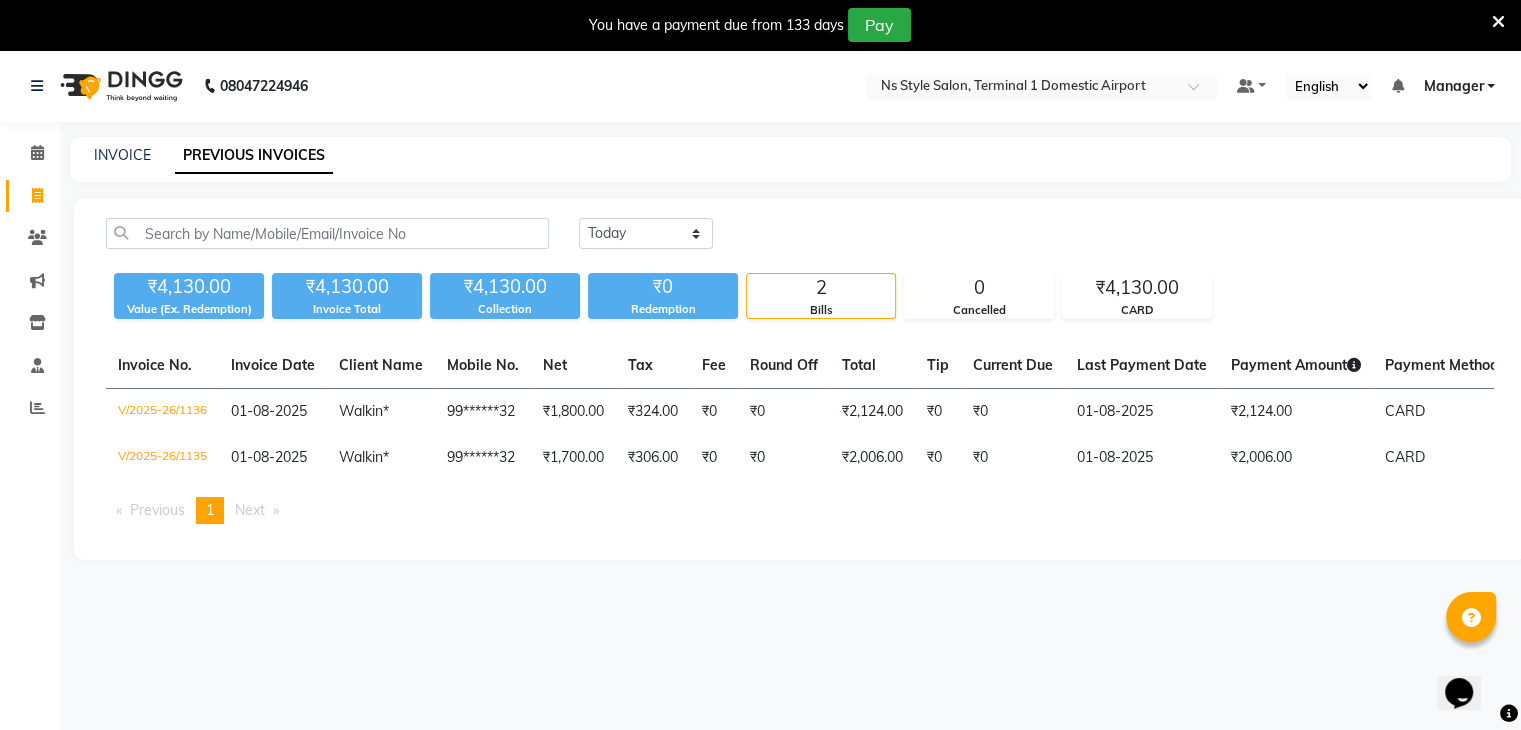 click on "INVOICE" 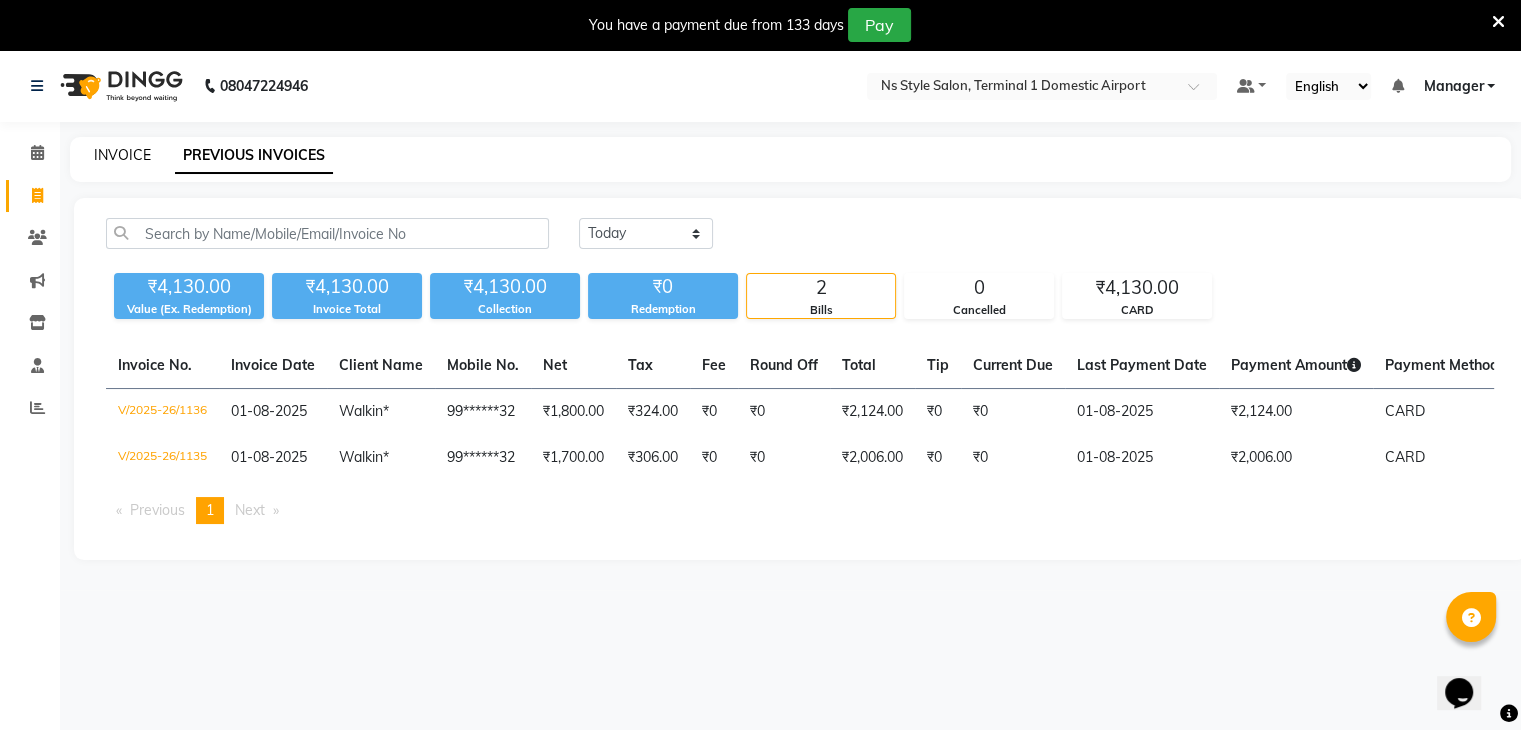 click on "INVOICE" 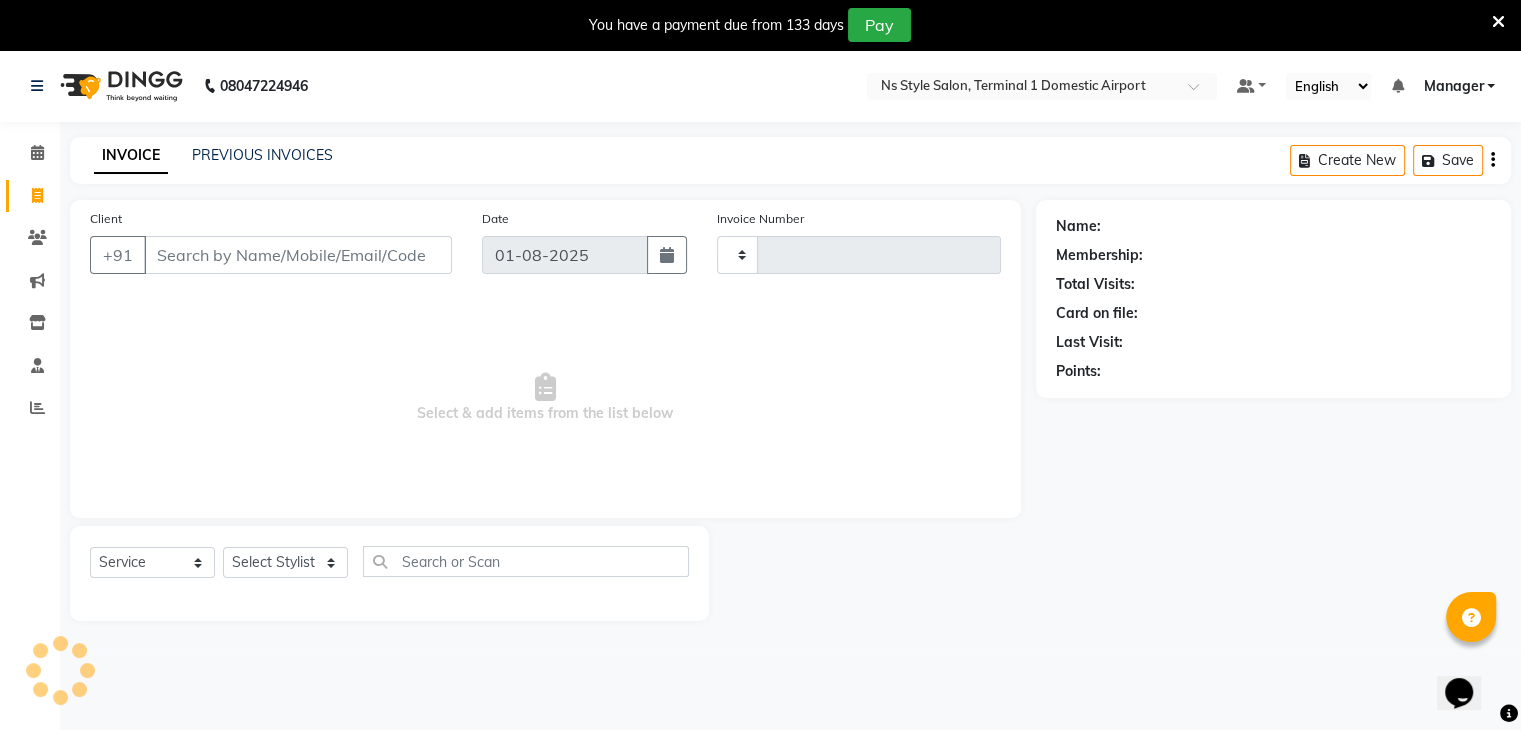 scroll, scrollTop: 20, scrollLeft: 0, axis: vertical 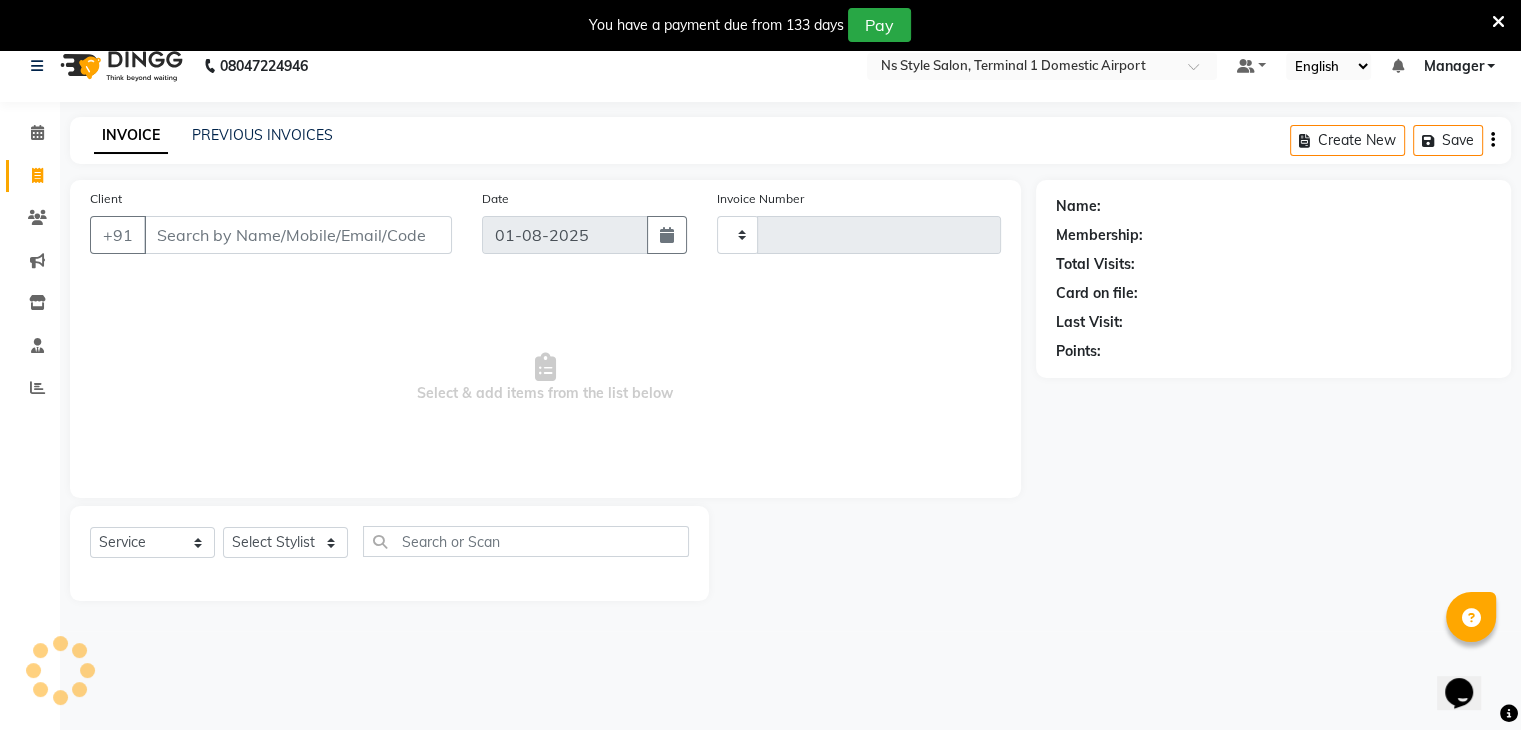 type on "1137" 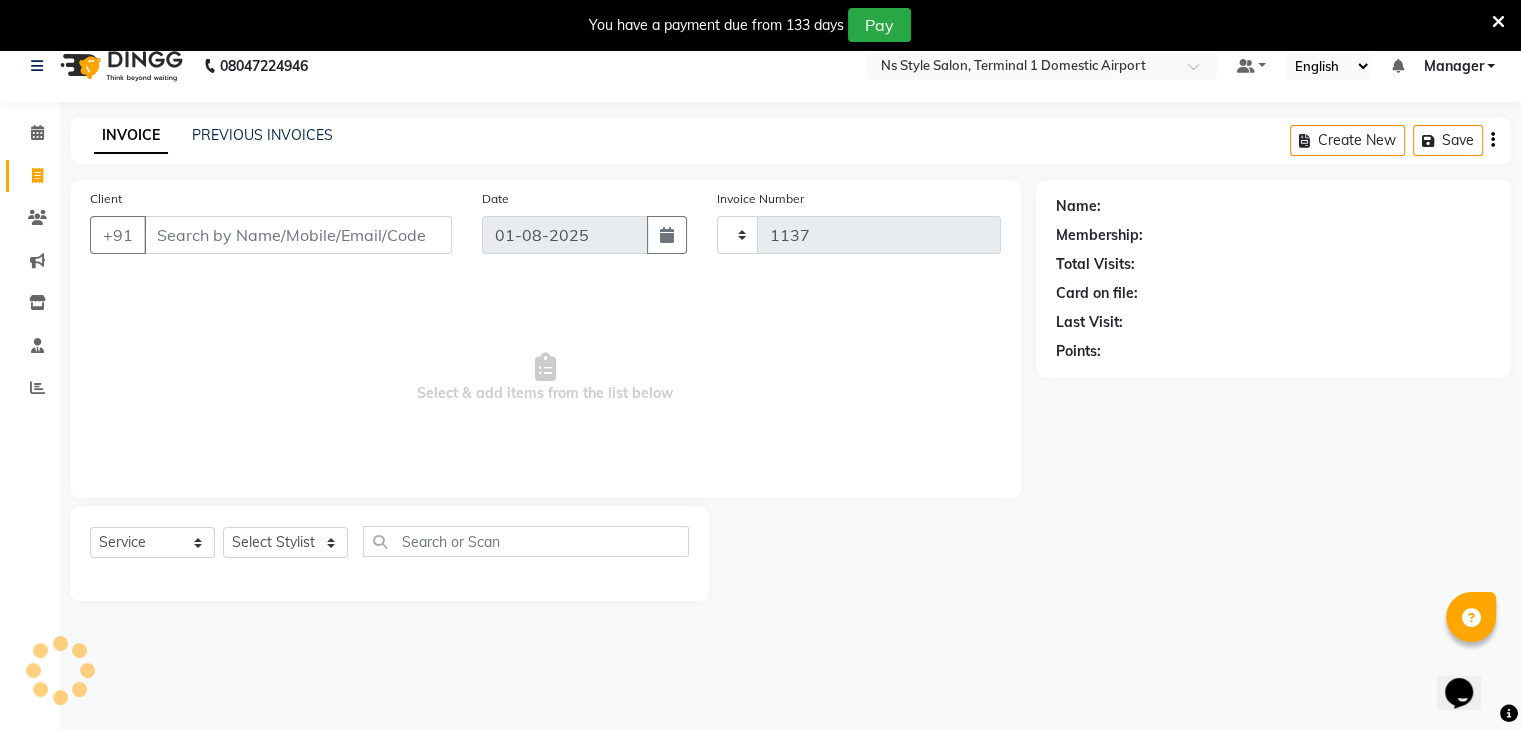 select on "5659" 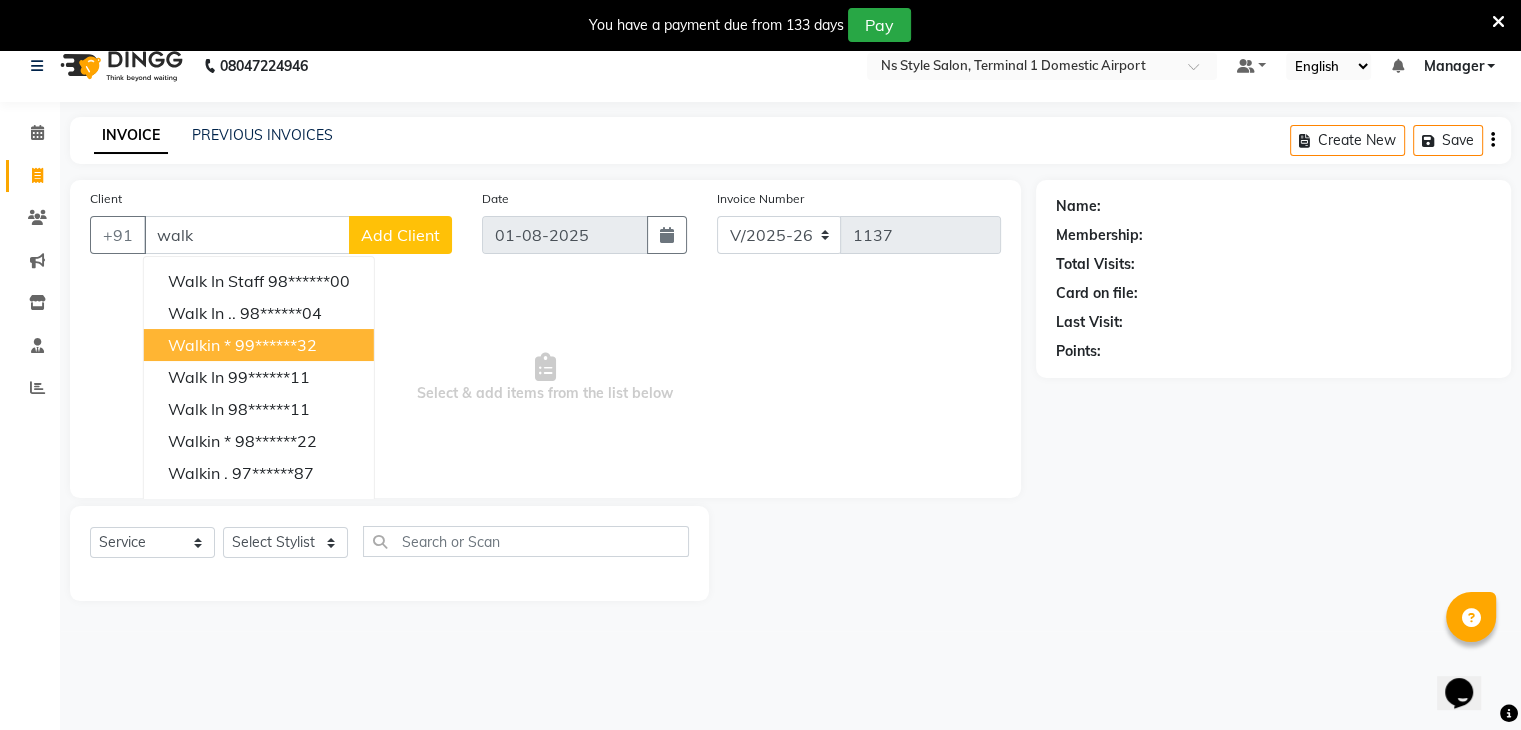 click on "99******32" at bounding box center (276, 345) 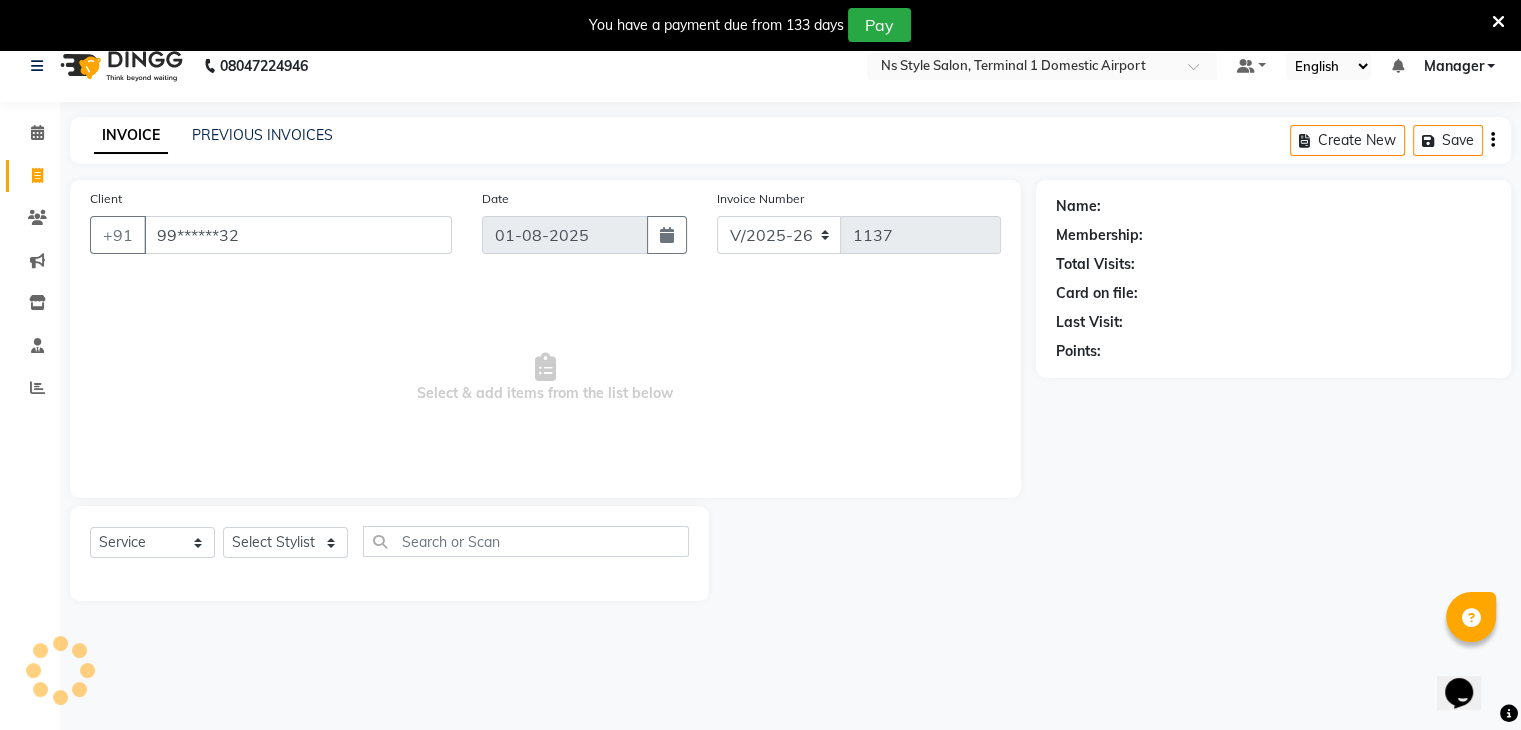 type on "99******32" 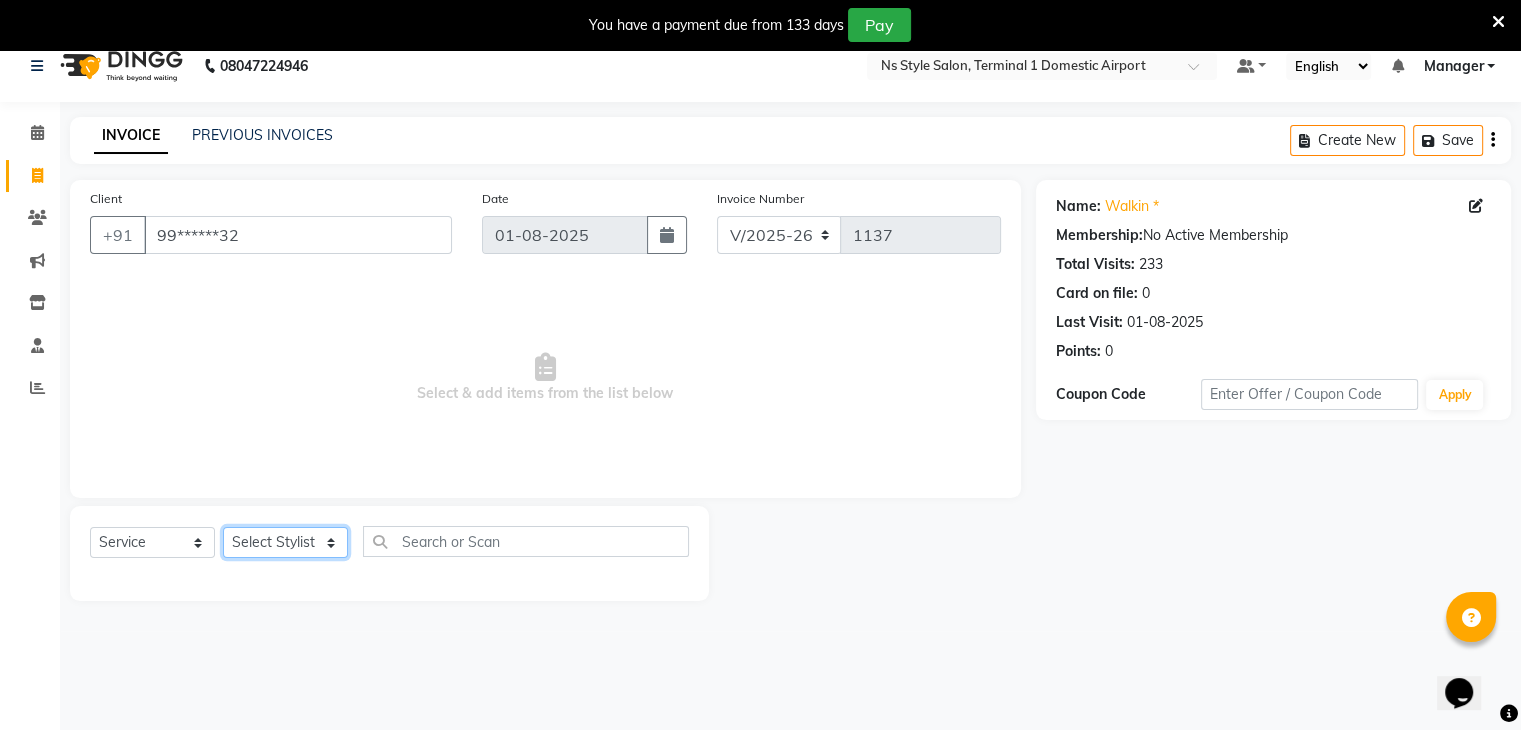 click on "Select Stylist Deena  Dilshad Ahmad GRROWWIDE HEENA SHAIKH JAFER SHAIKH Manager MERAJ NOOR ISLAM Rizwaan ROZMIN SHAIKH SUDEEP KANOJIYA SUNIL KUMAR Tiwari Sanjay VIDYA Zainab Ansari" 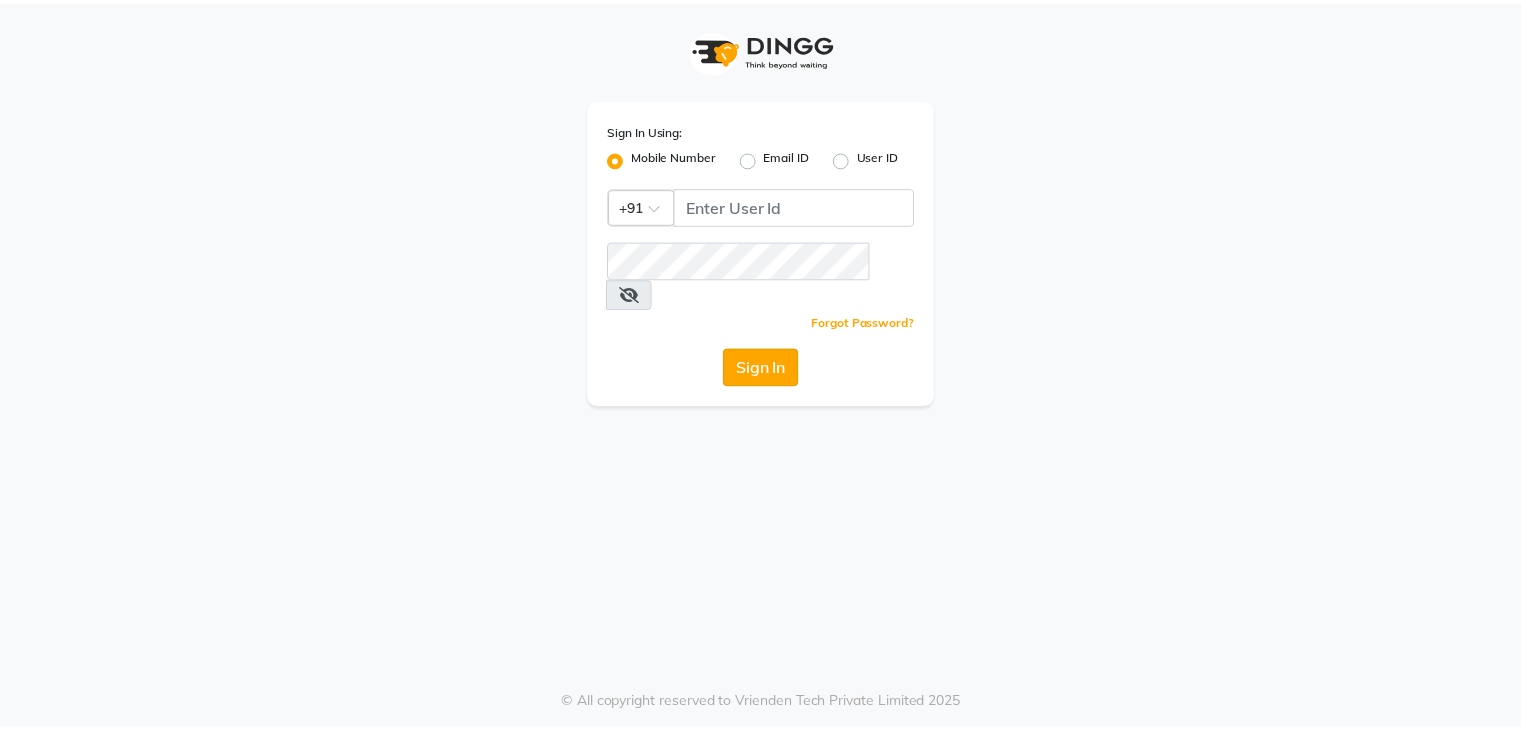 scroll, scrollTop: 0, scrollLeft: 0, axis: both 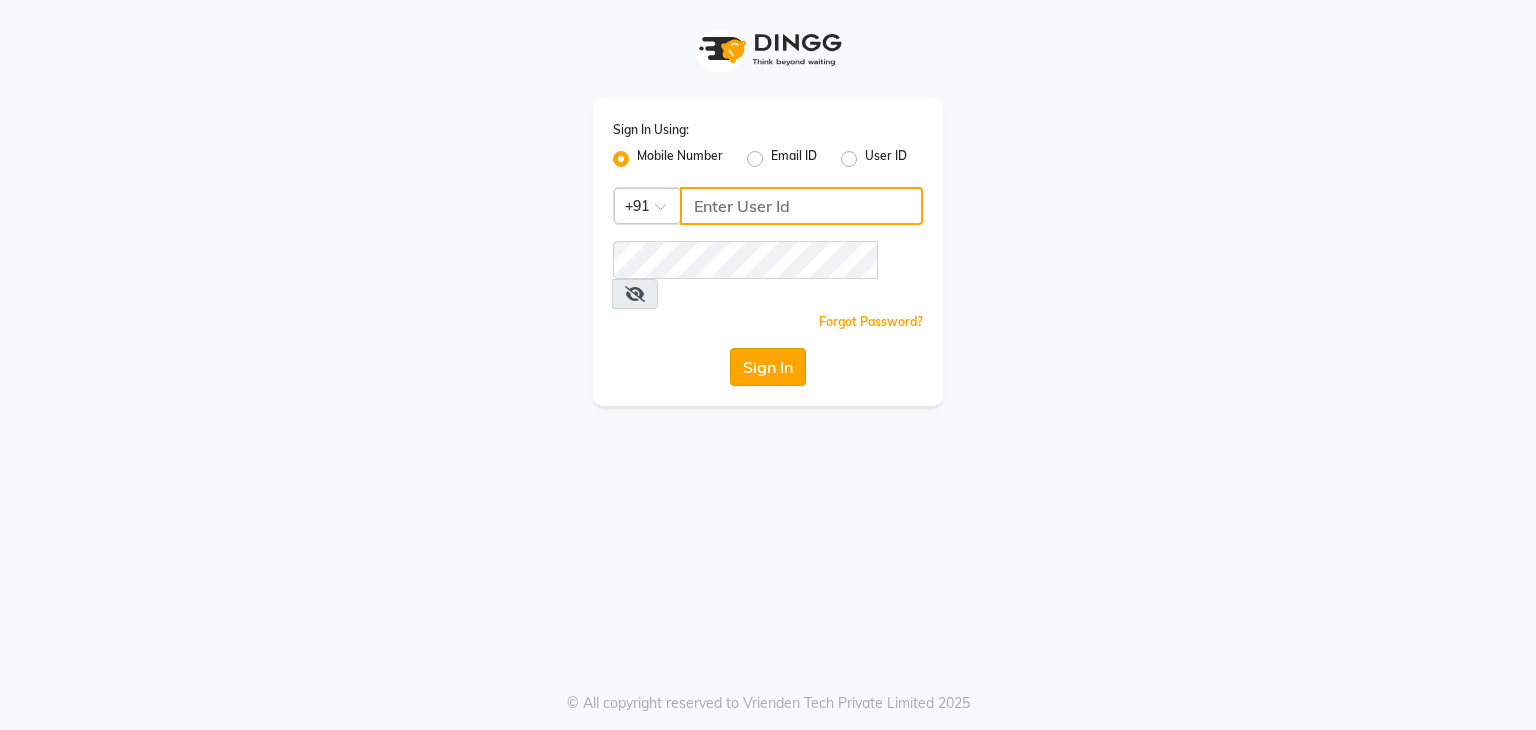 type on "9930388551" 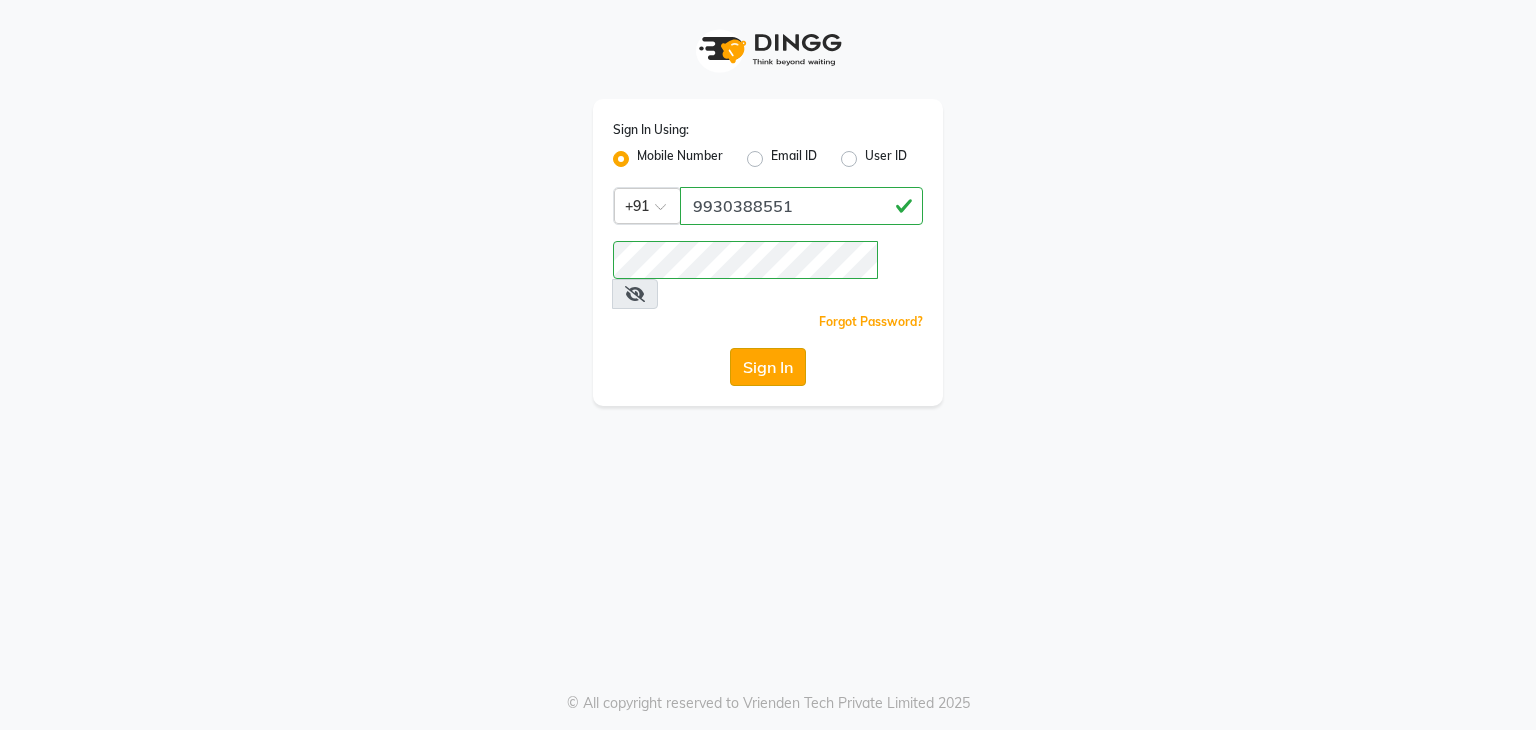 click on "Sign In" 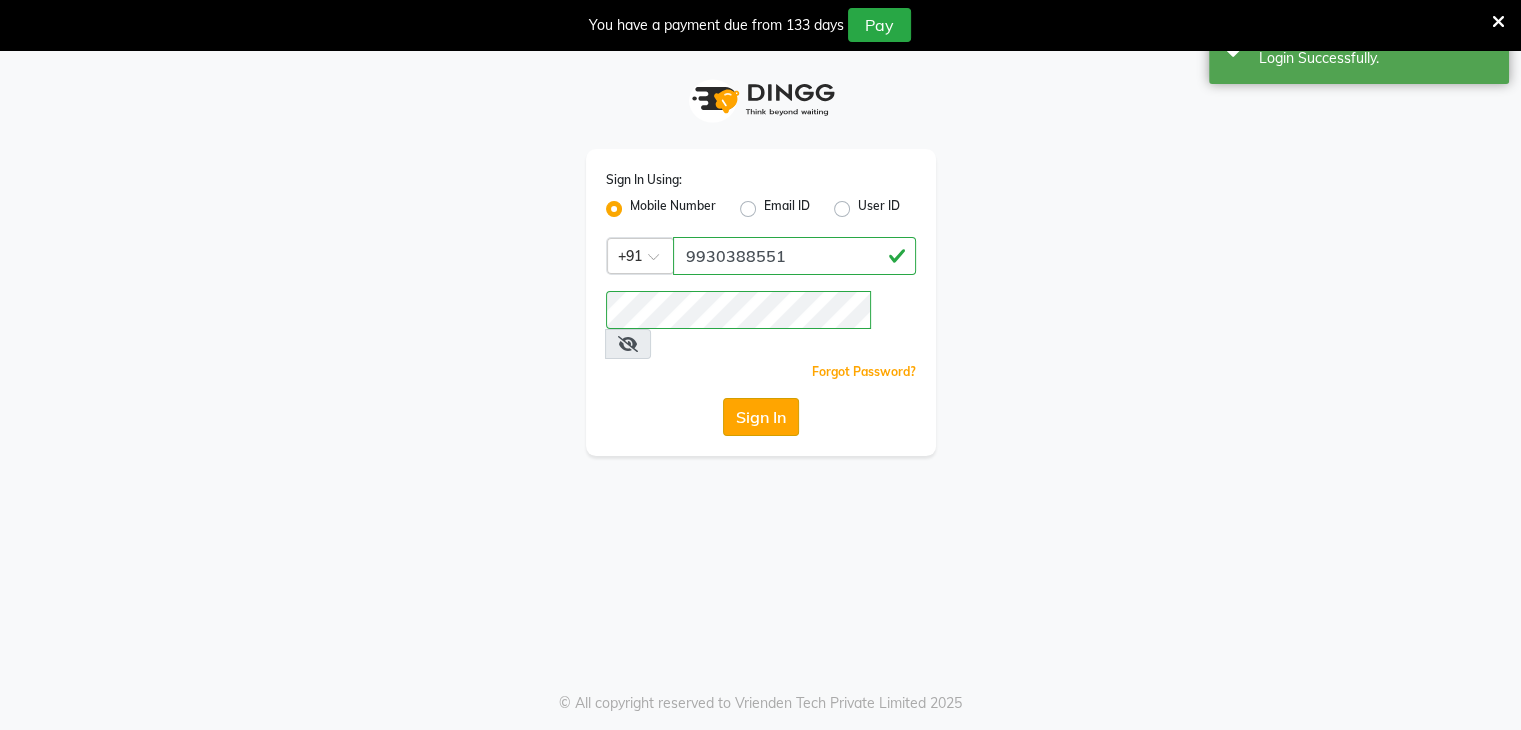 select on "service" 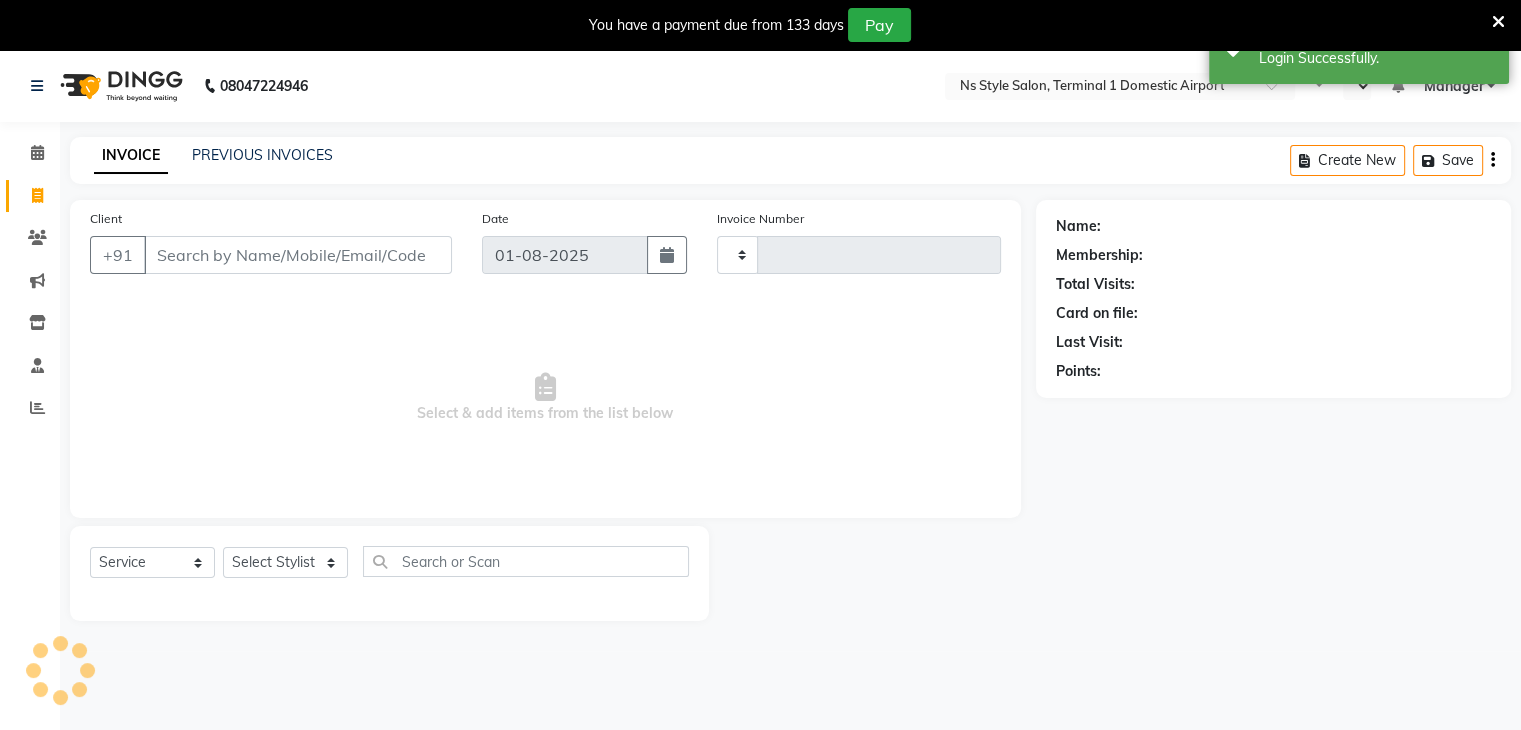 type on "1137" 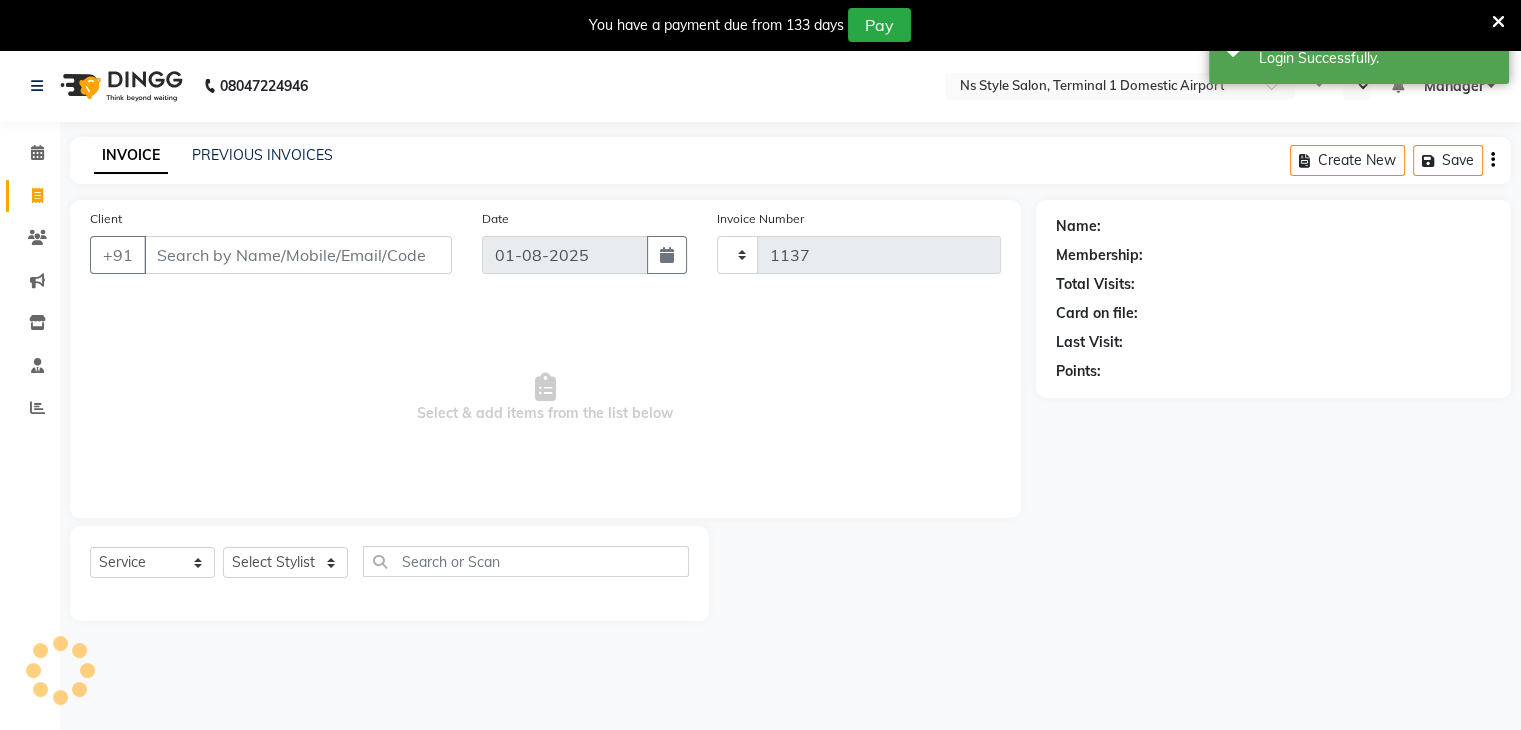 select on "en" 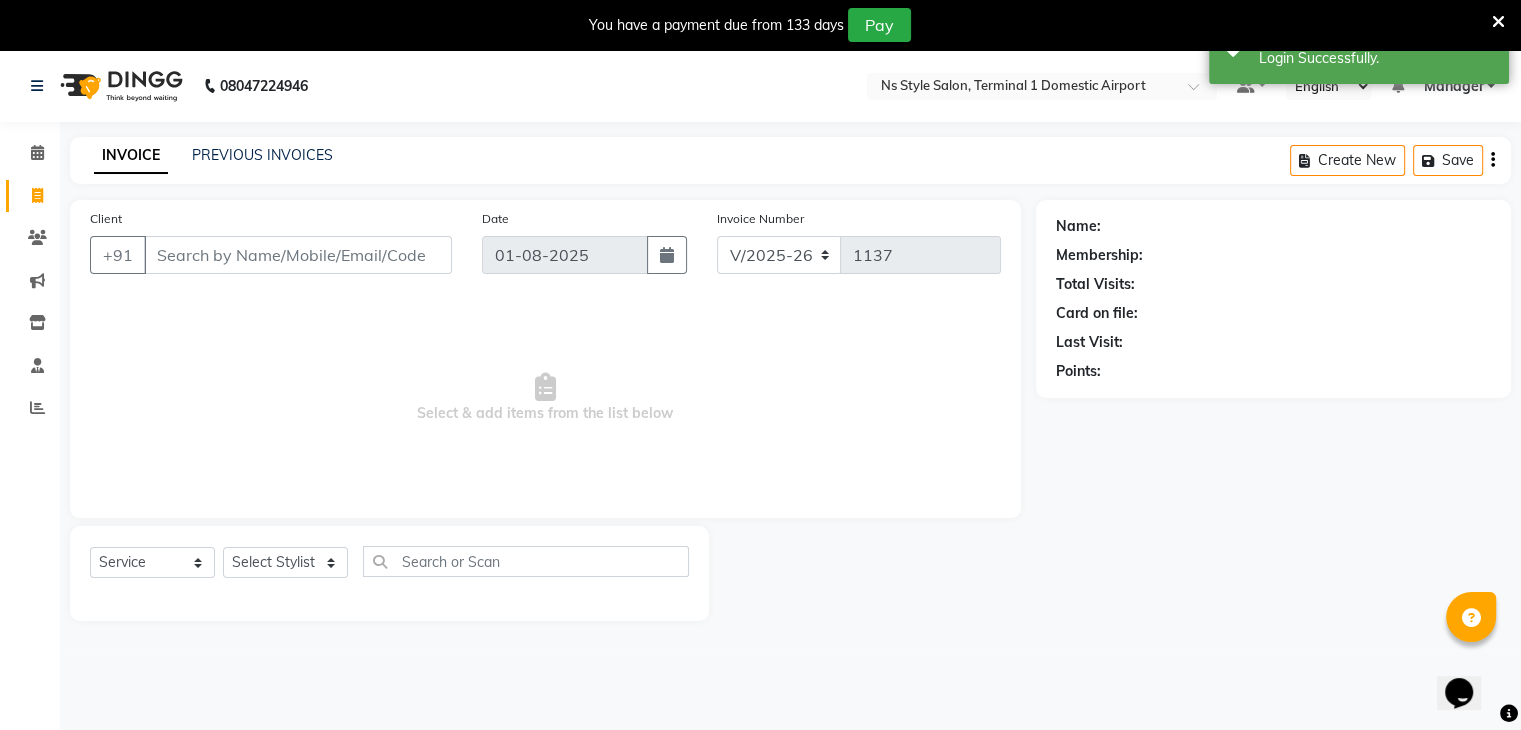 scroll, scrollTop: 0, scrollLeft: 0, axis: both 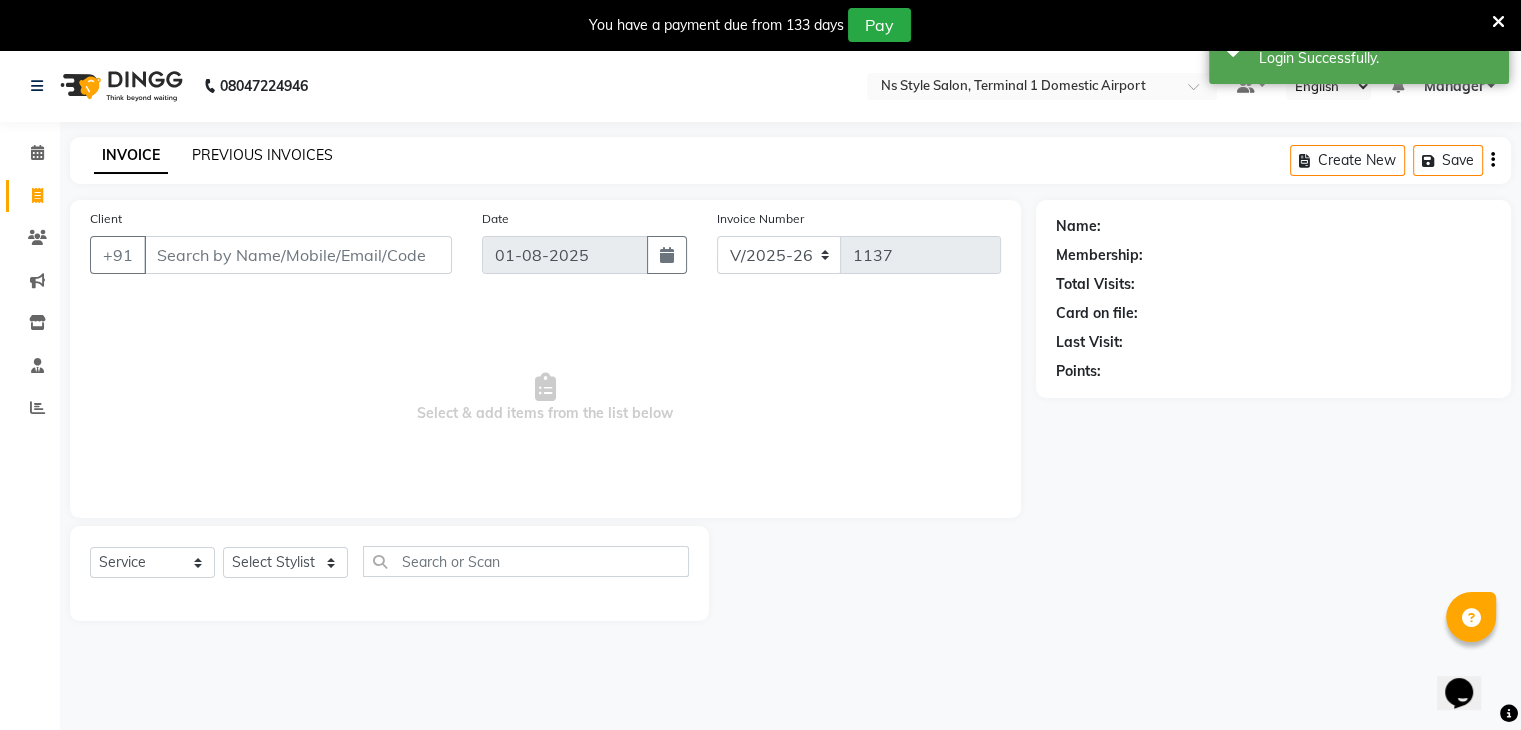 click on "PREVIOUS INVOICES" 